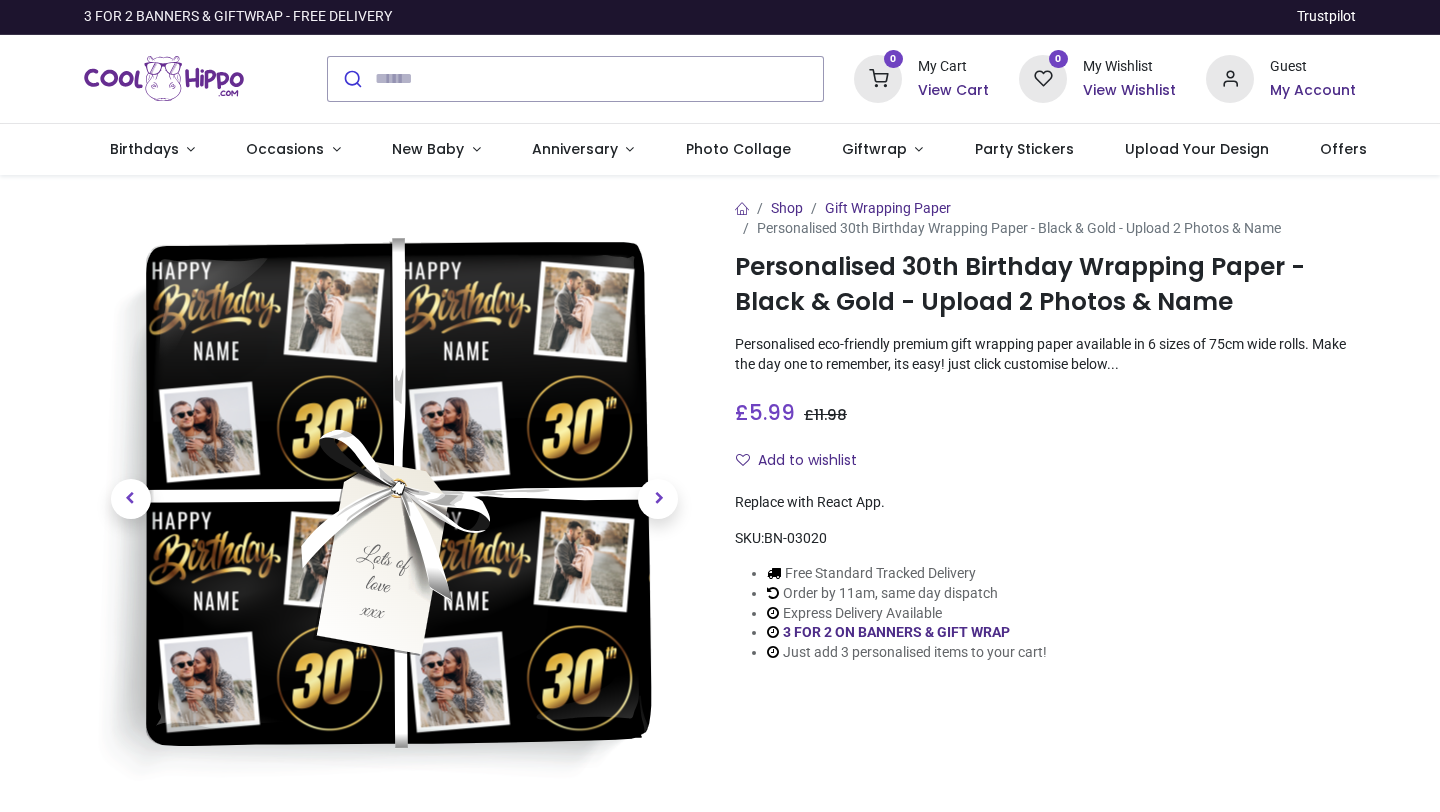 scroll, scrollTop: 0, scrollLeft: 0, axis: both 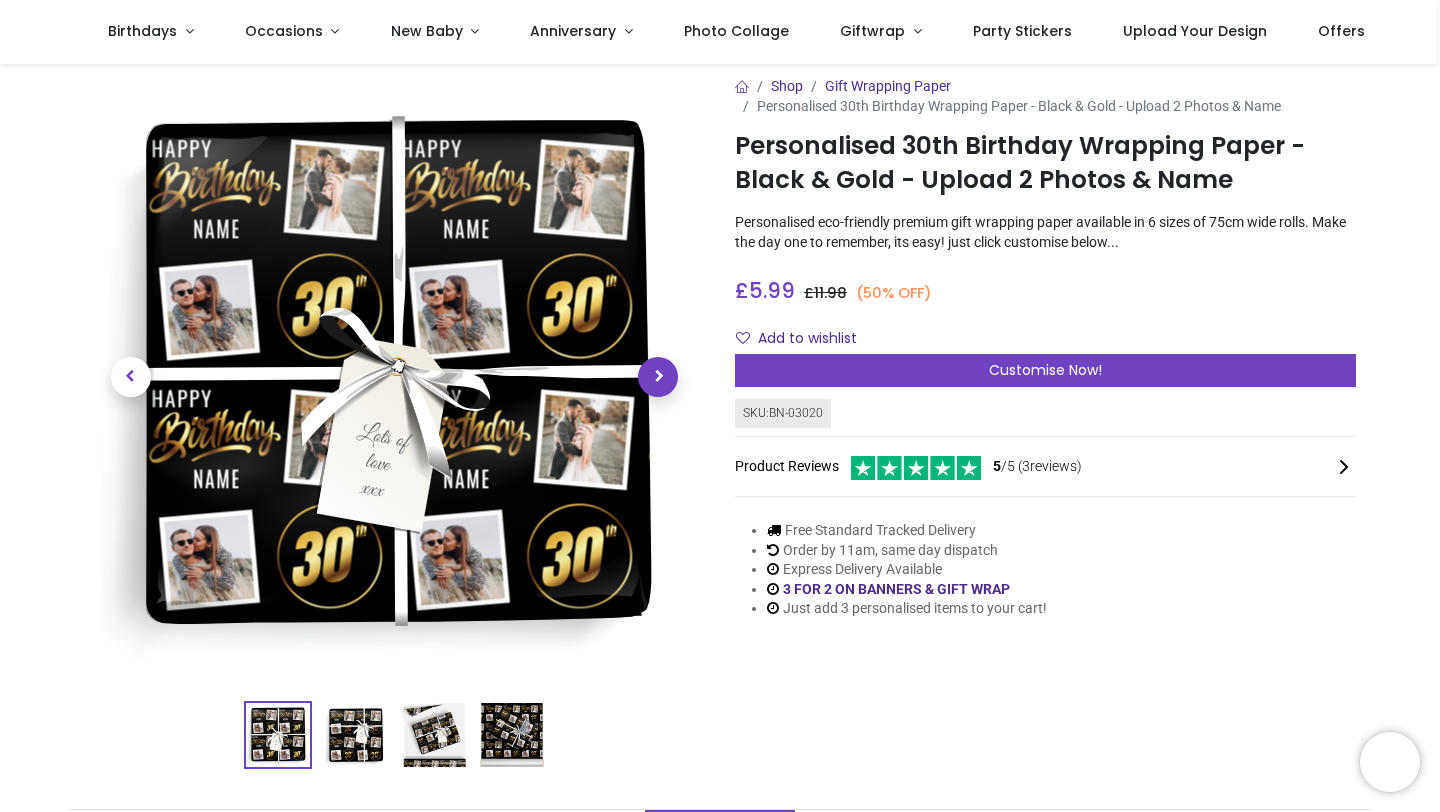 click at bounding box center [658, 377] 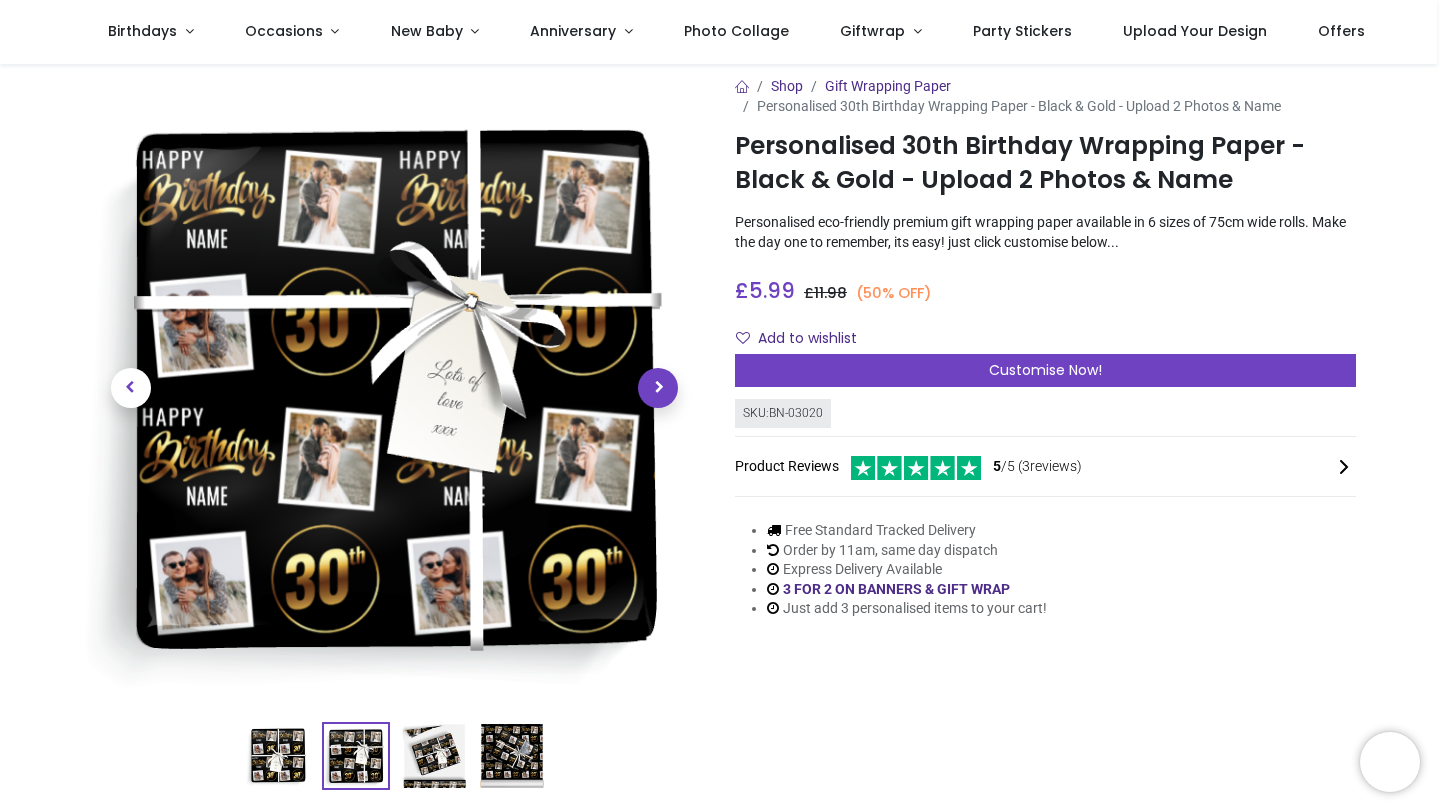 click at bounding box center [658, 388] 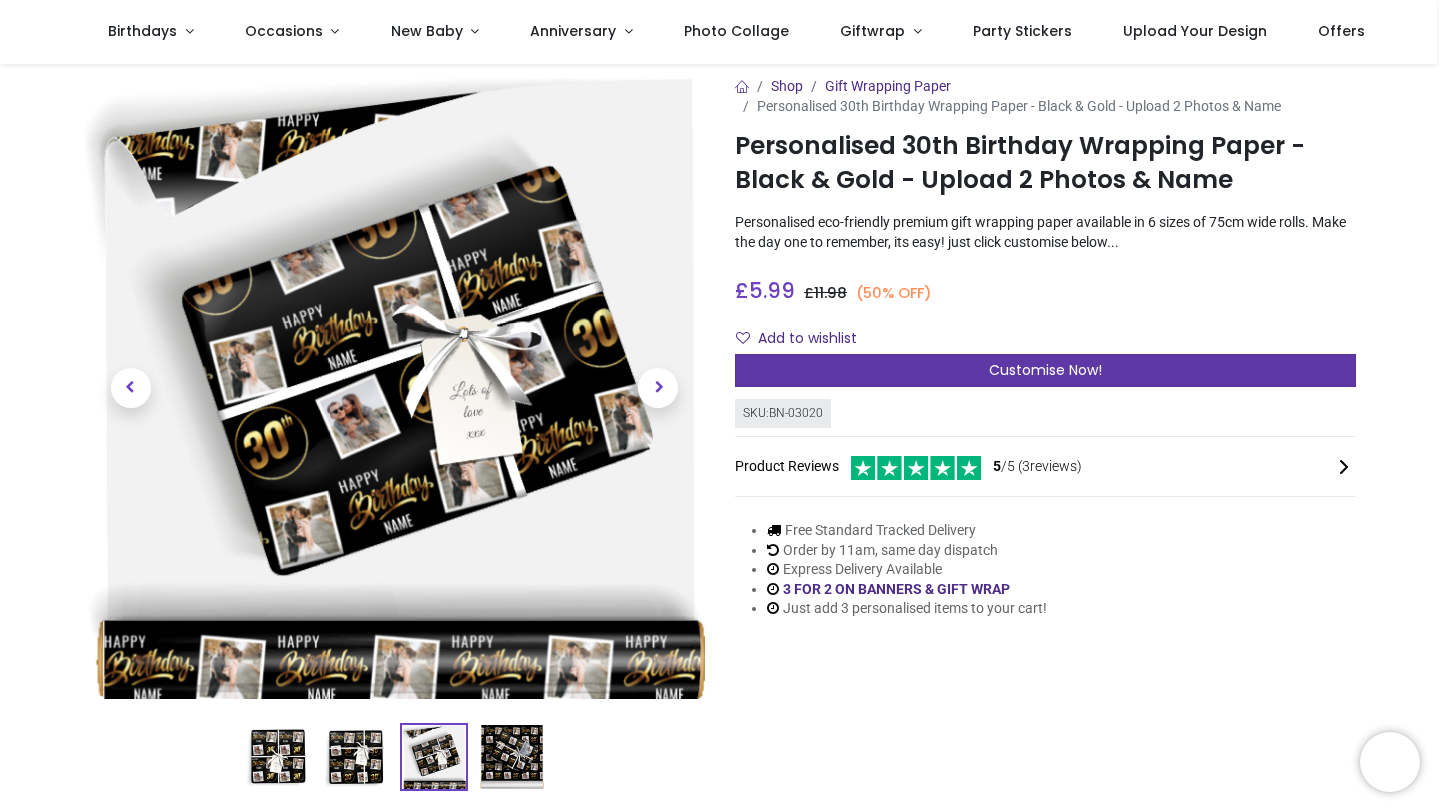 click on "Customise Now!" at bounding box center [1045, 370] 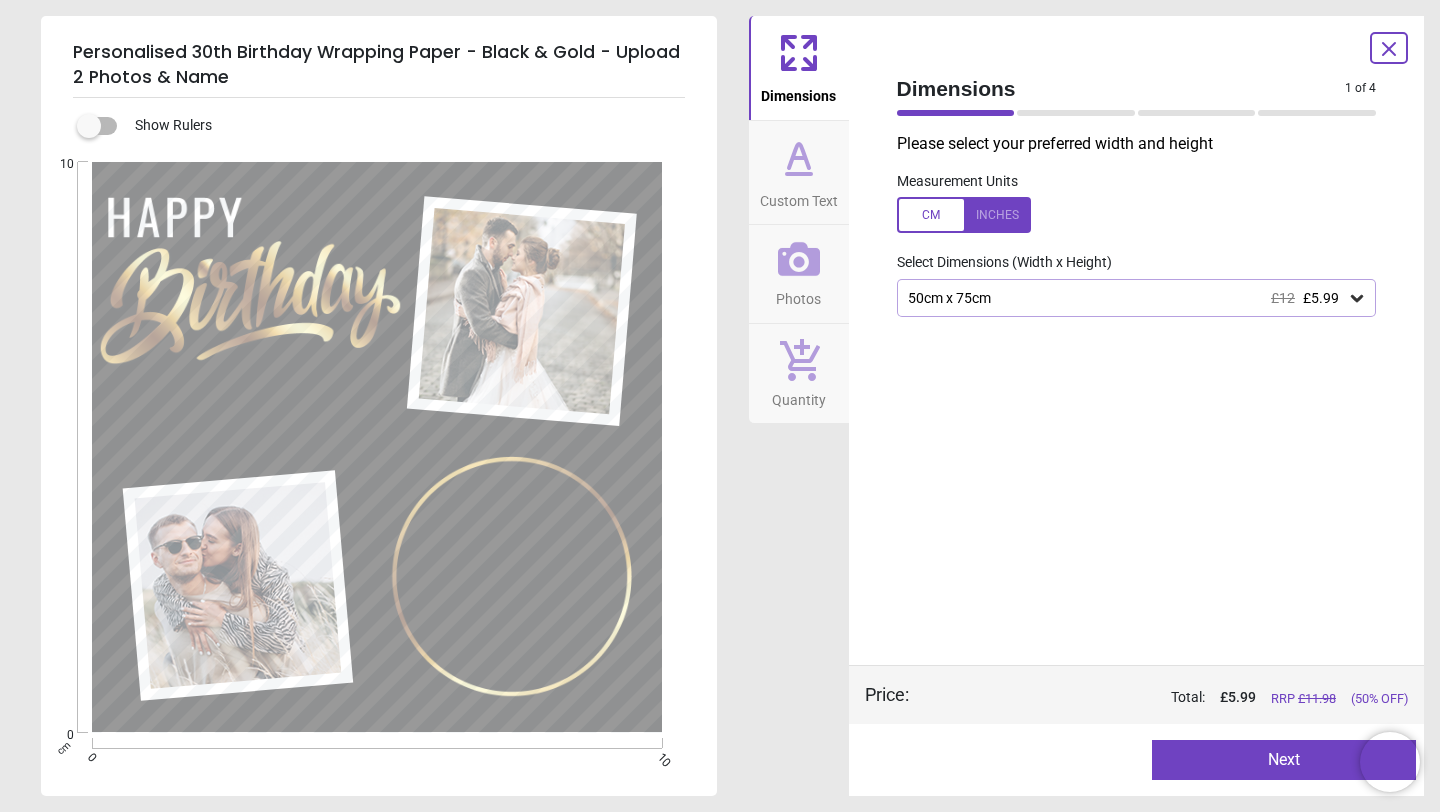 click on "50cm  x  75cm       £12 £5.99" at bounding box center (1127, 298) 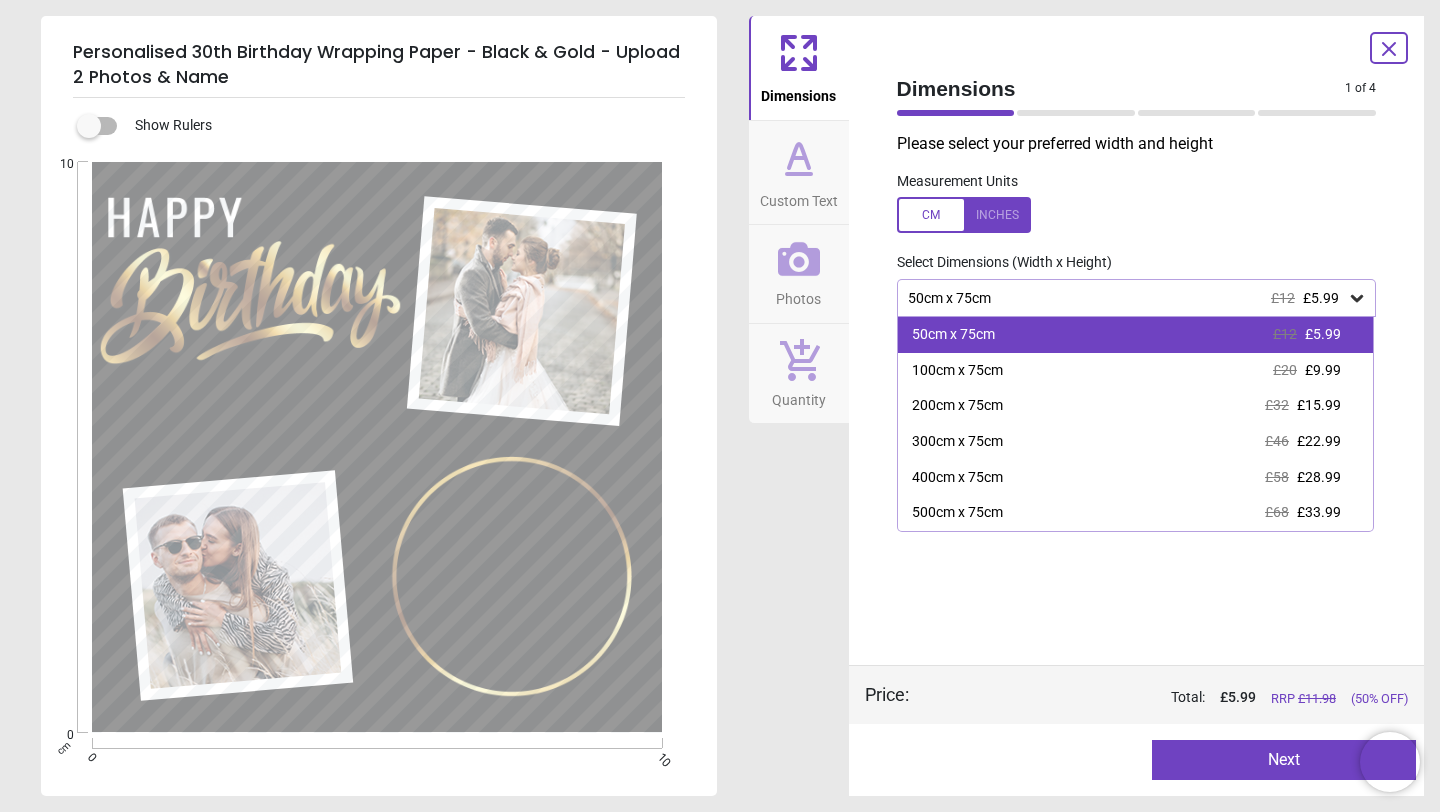 click on "50cm  x  75cm       £12 £5.99" at bounding box center (1136, 335) 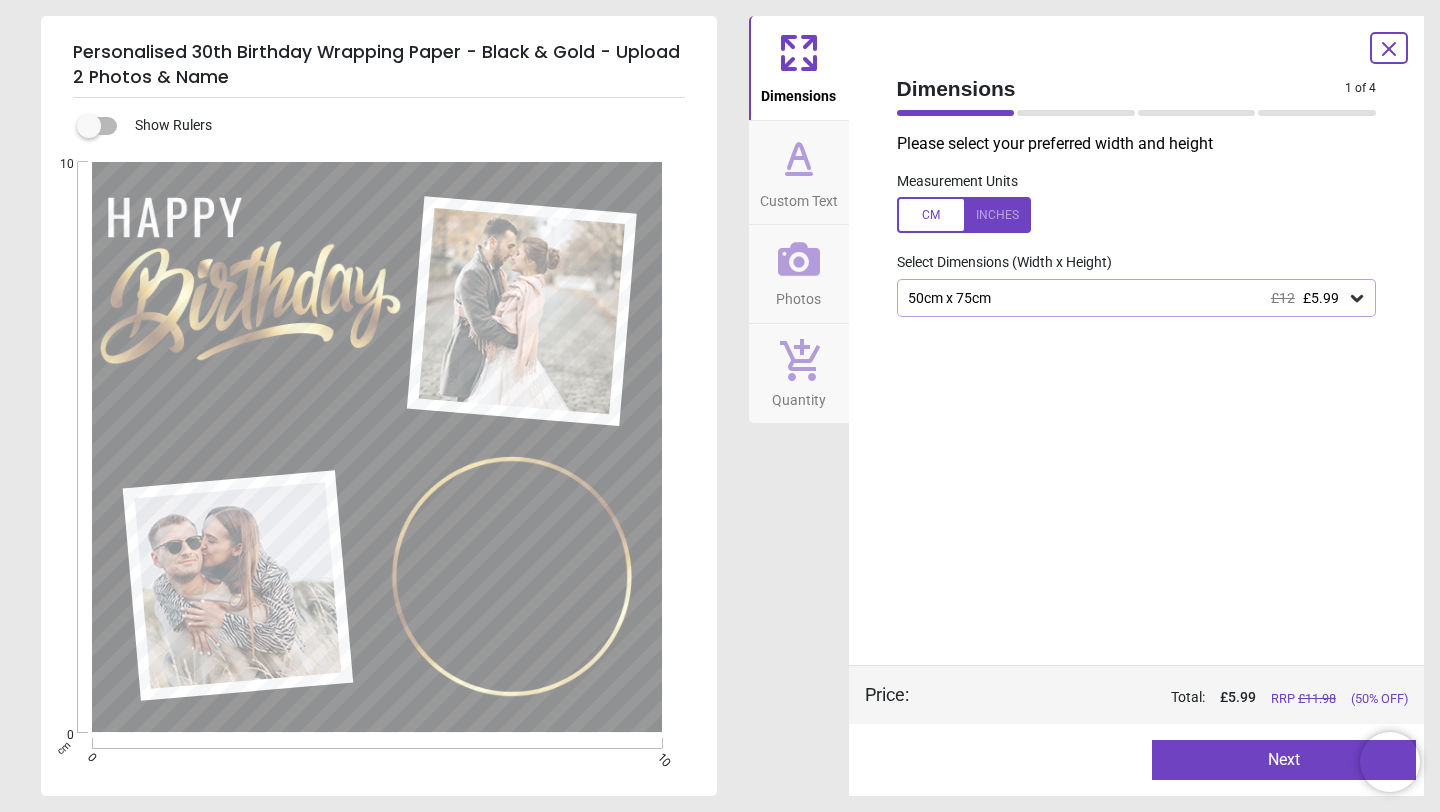 click 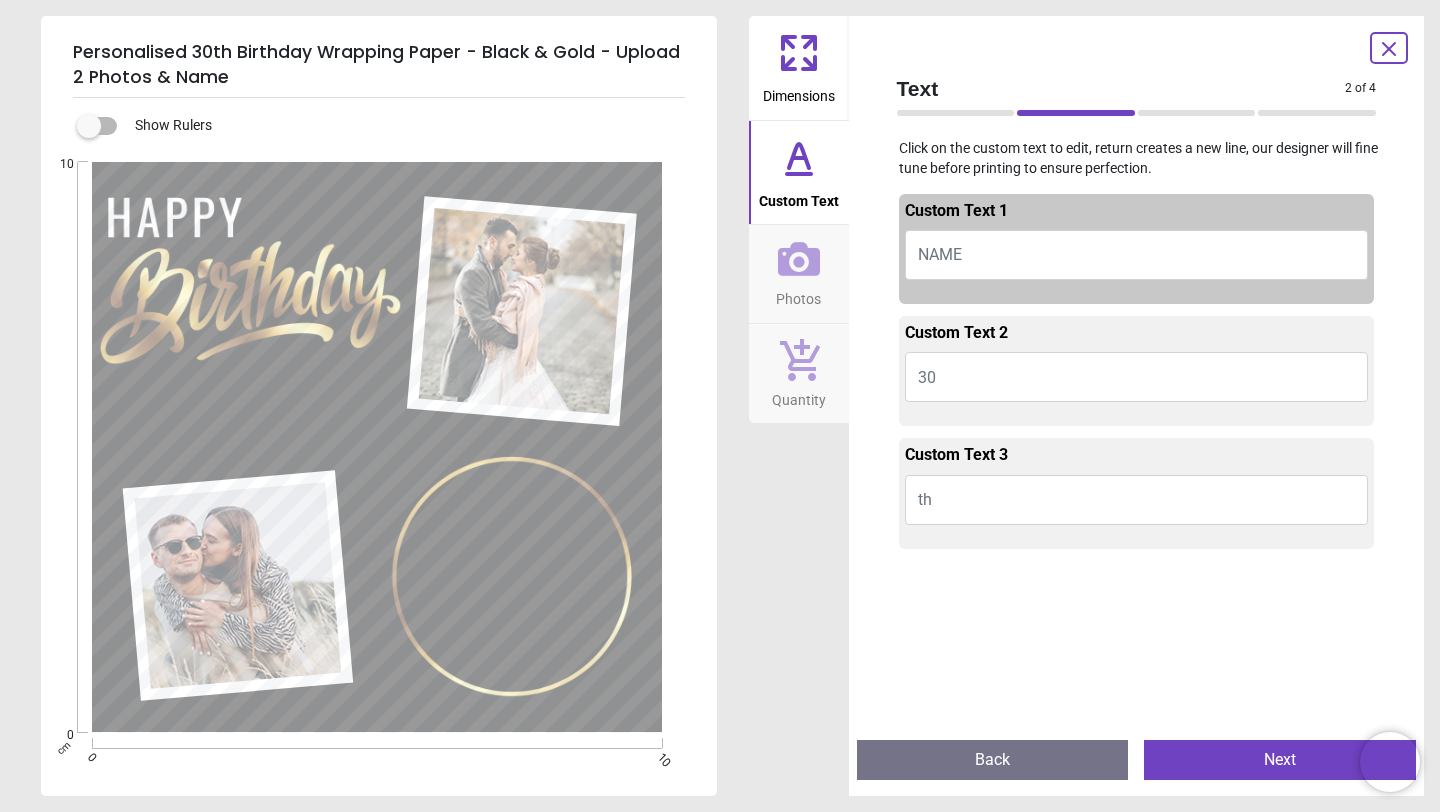click on "NAME" at bounding box center [1137, 255] 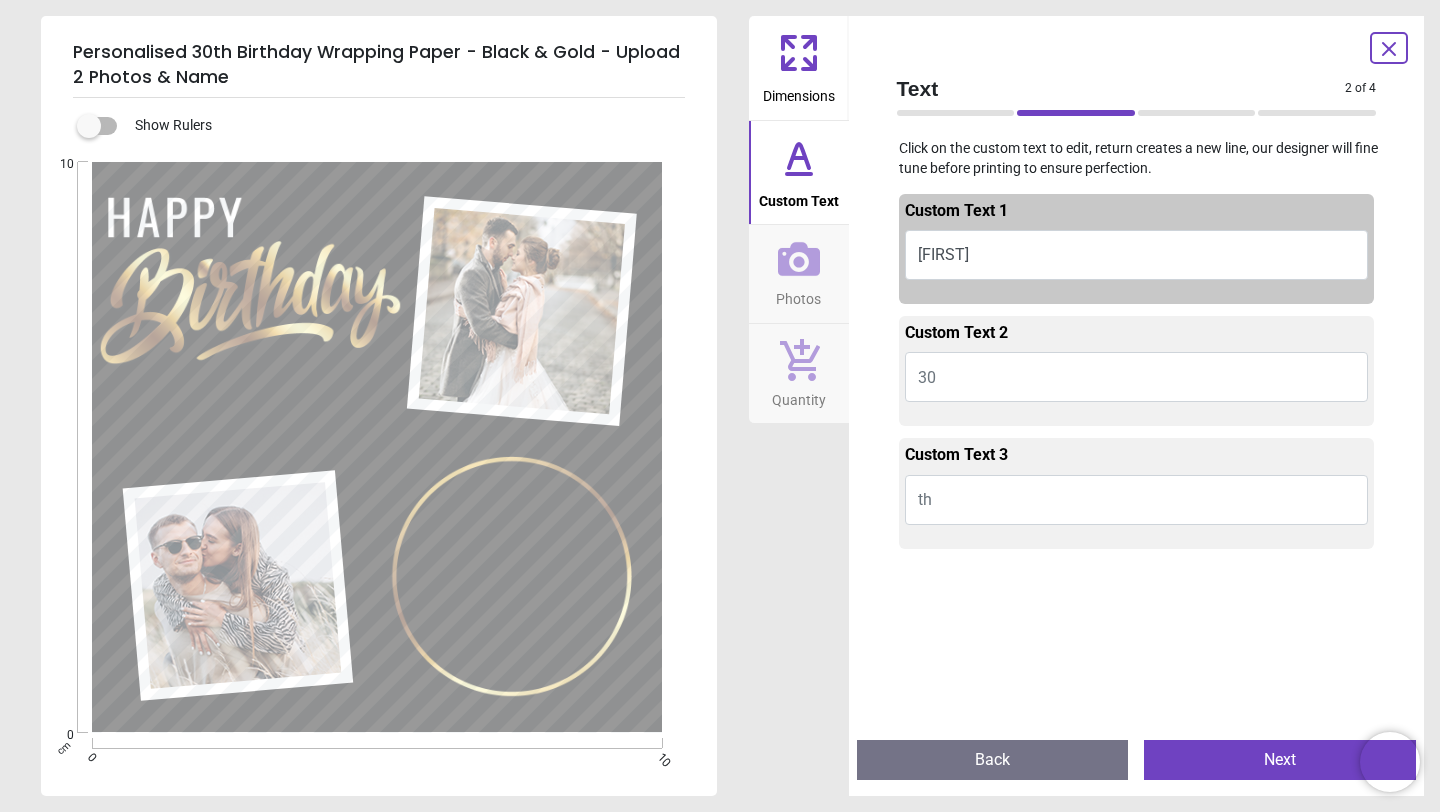 type on "***" 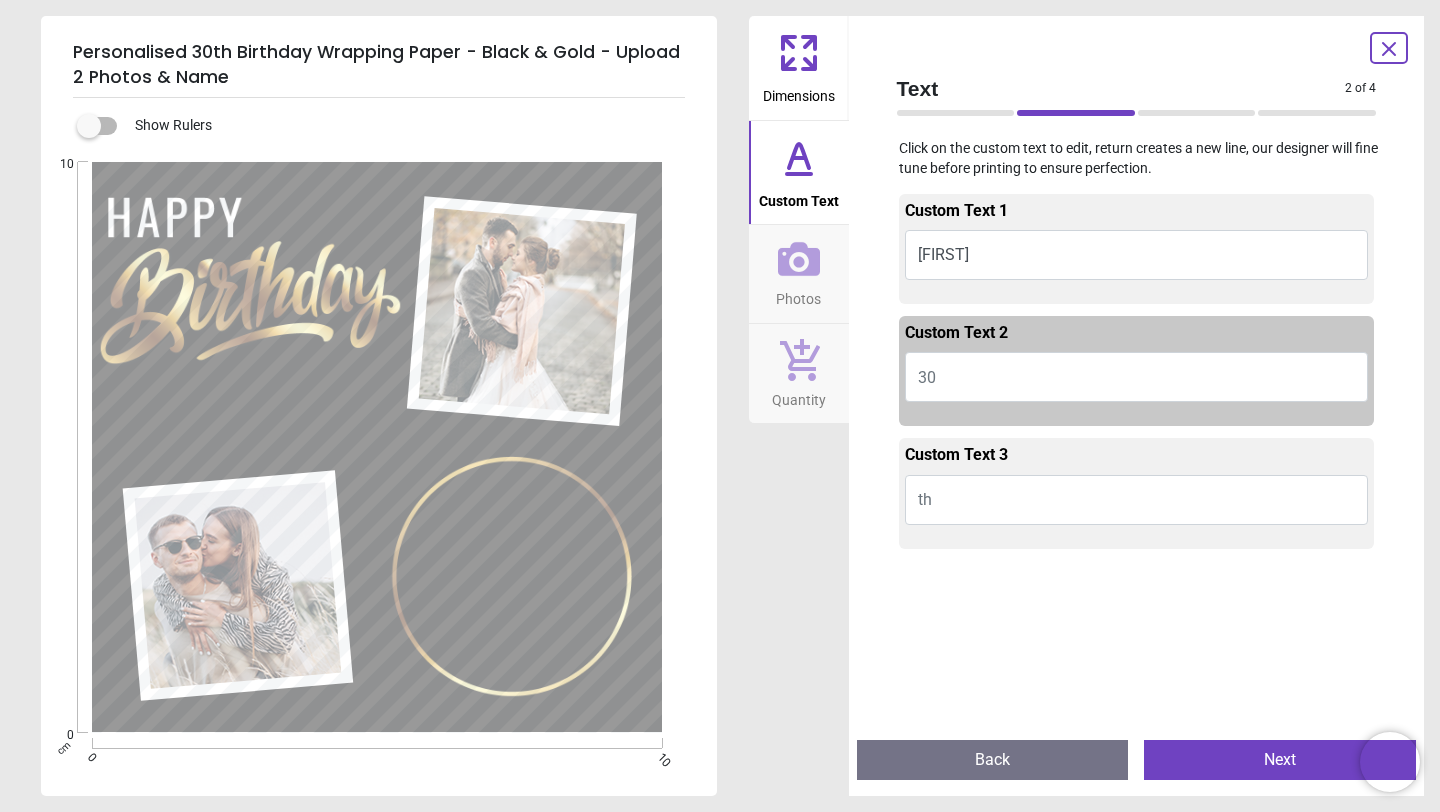 click on "th" at bounding box center [1137, 500] 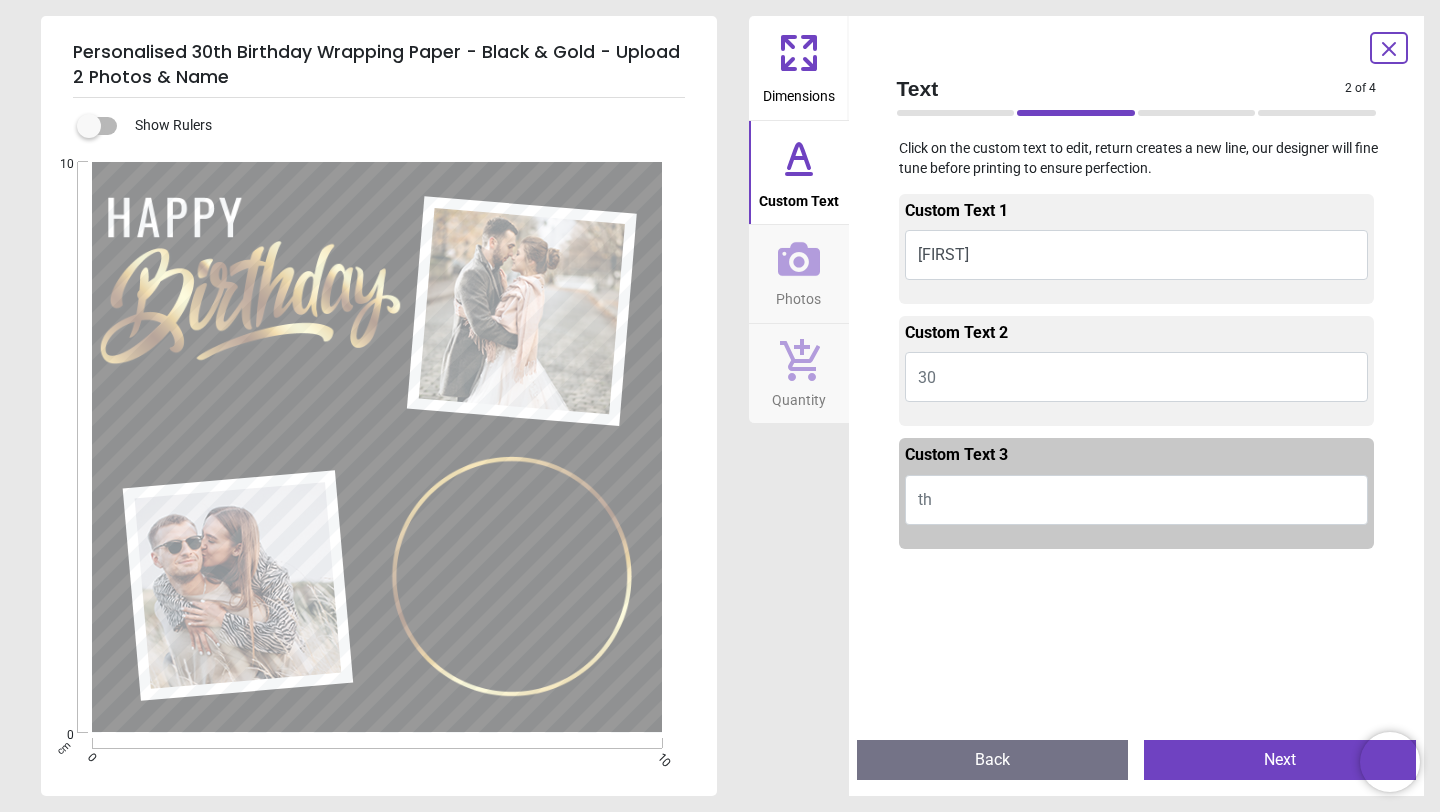 click at bounding box center (1137, 963) 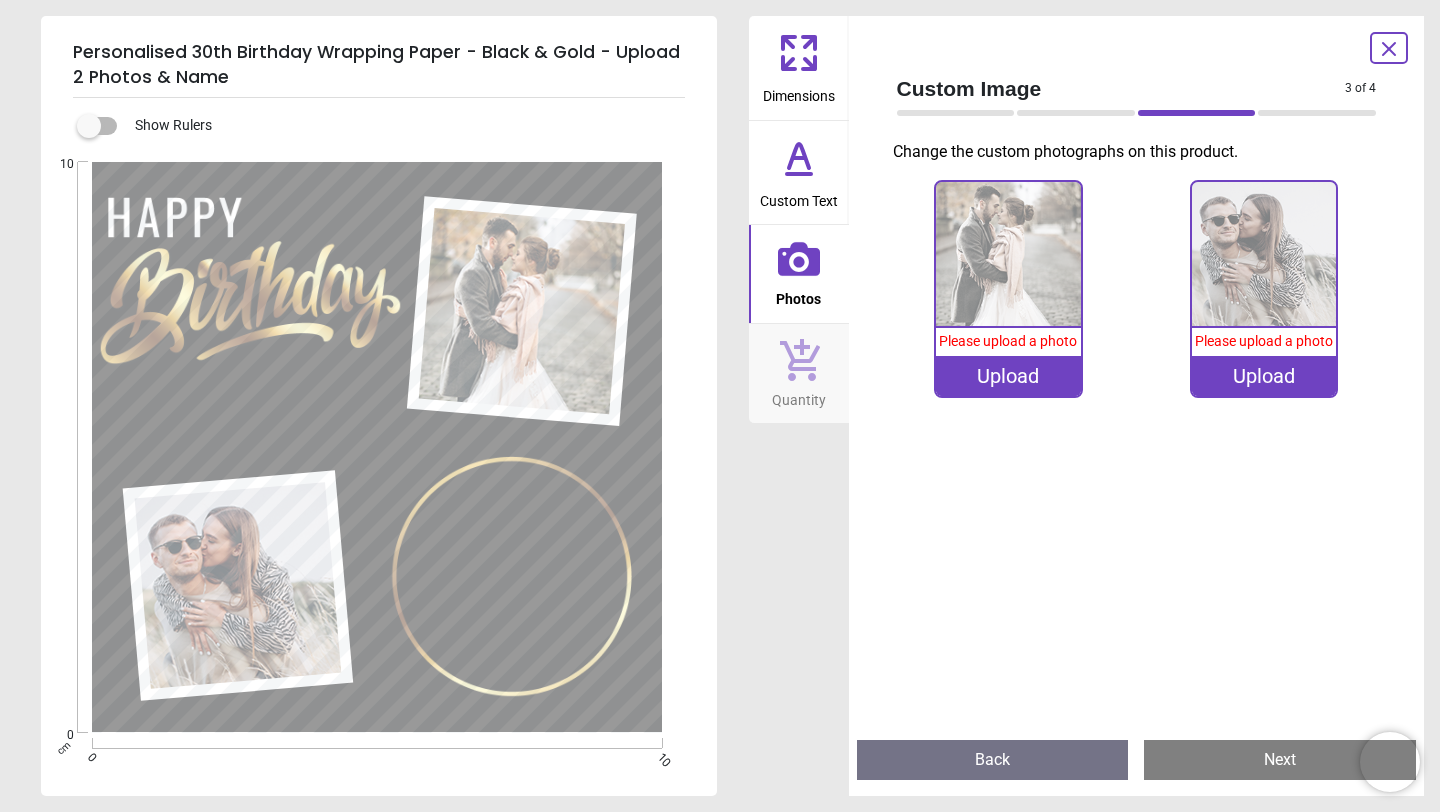click at bounding box center (1008, 254) 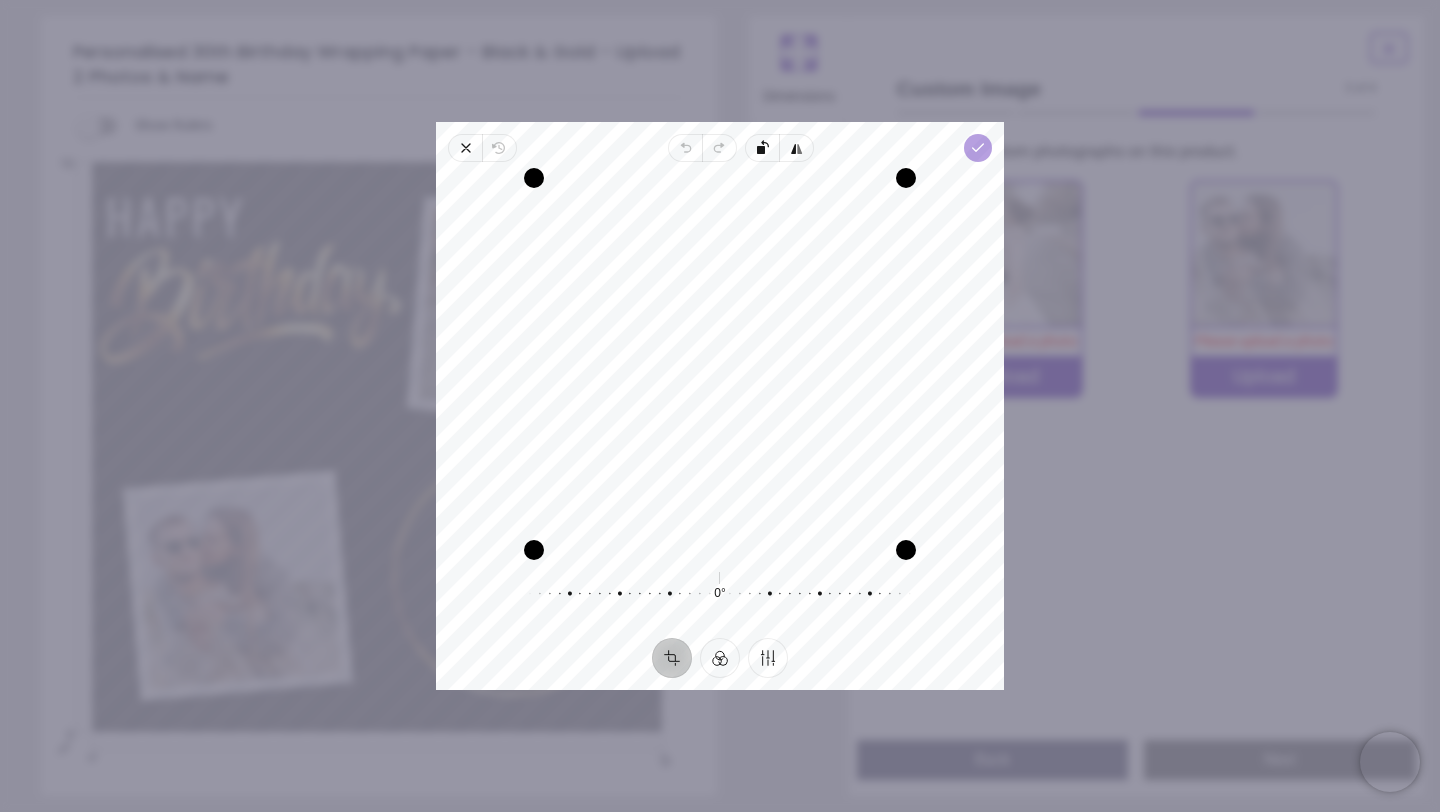 click 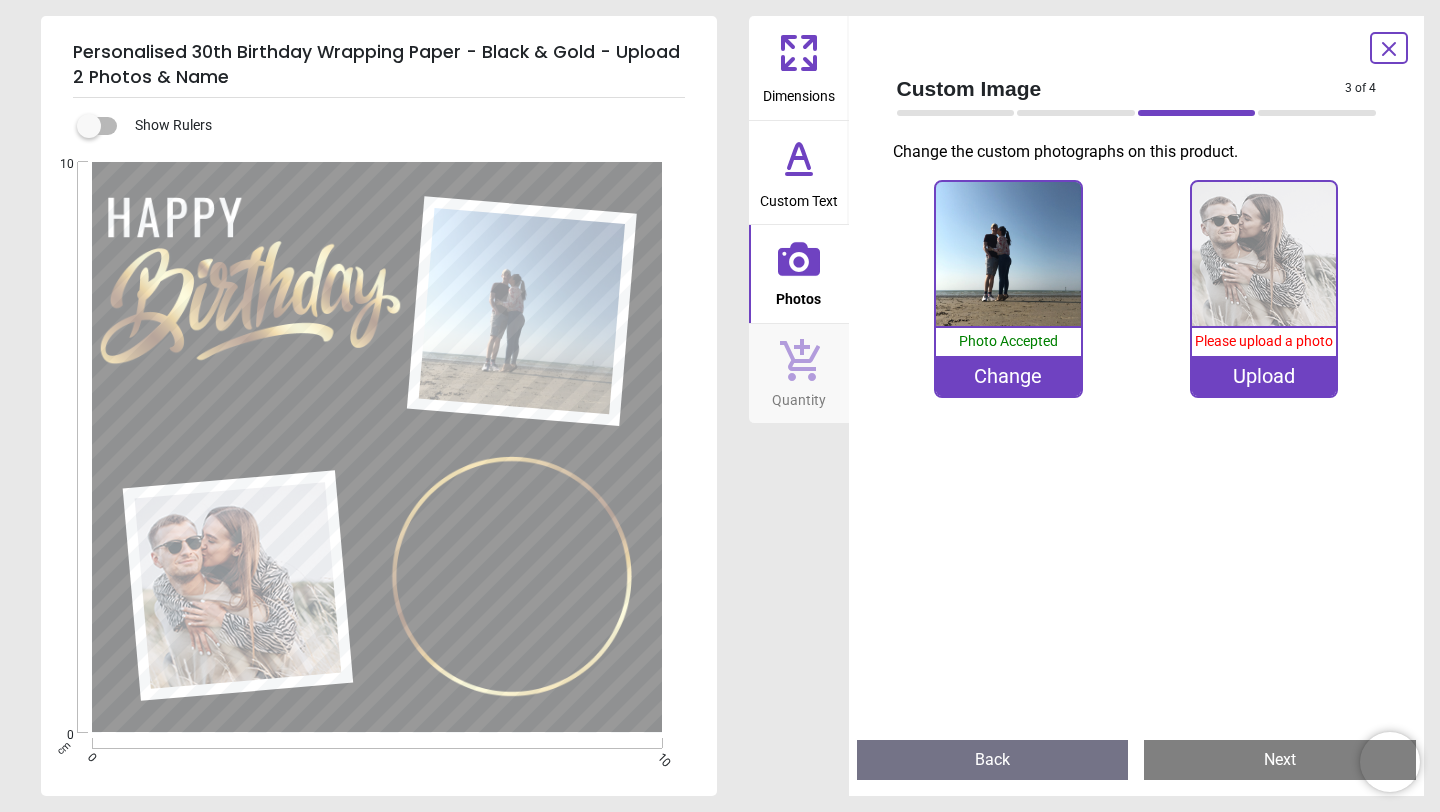 click at bounding box center [1264, 254] 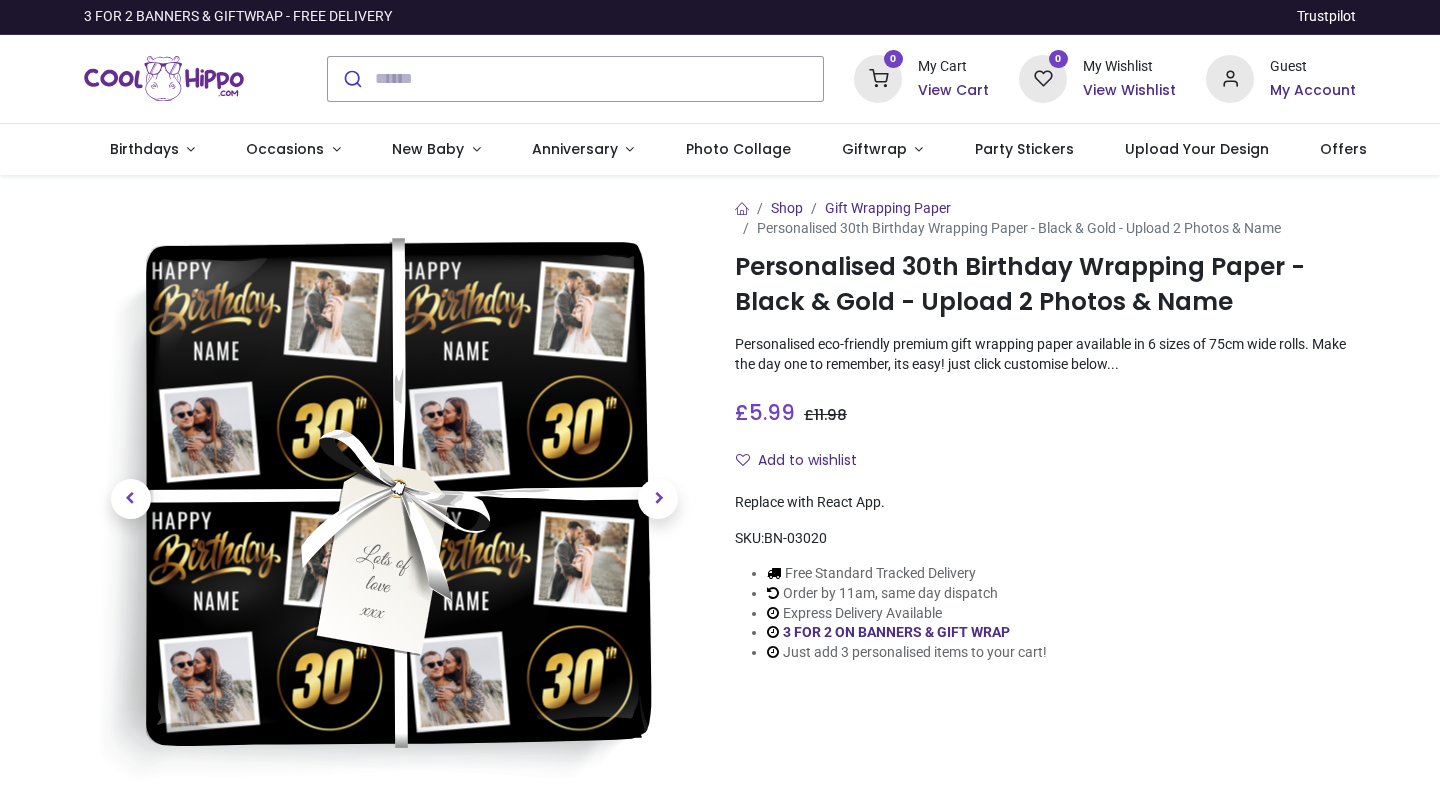 scroll, scrollTop: 0, scrollLeft: 0, axis: both 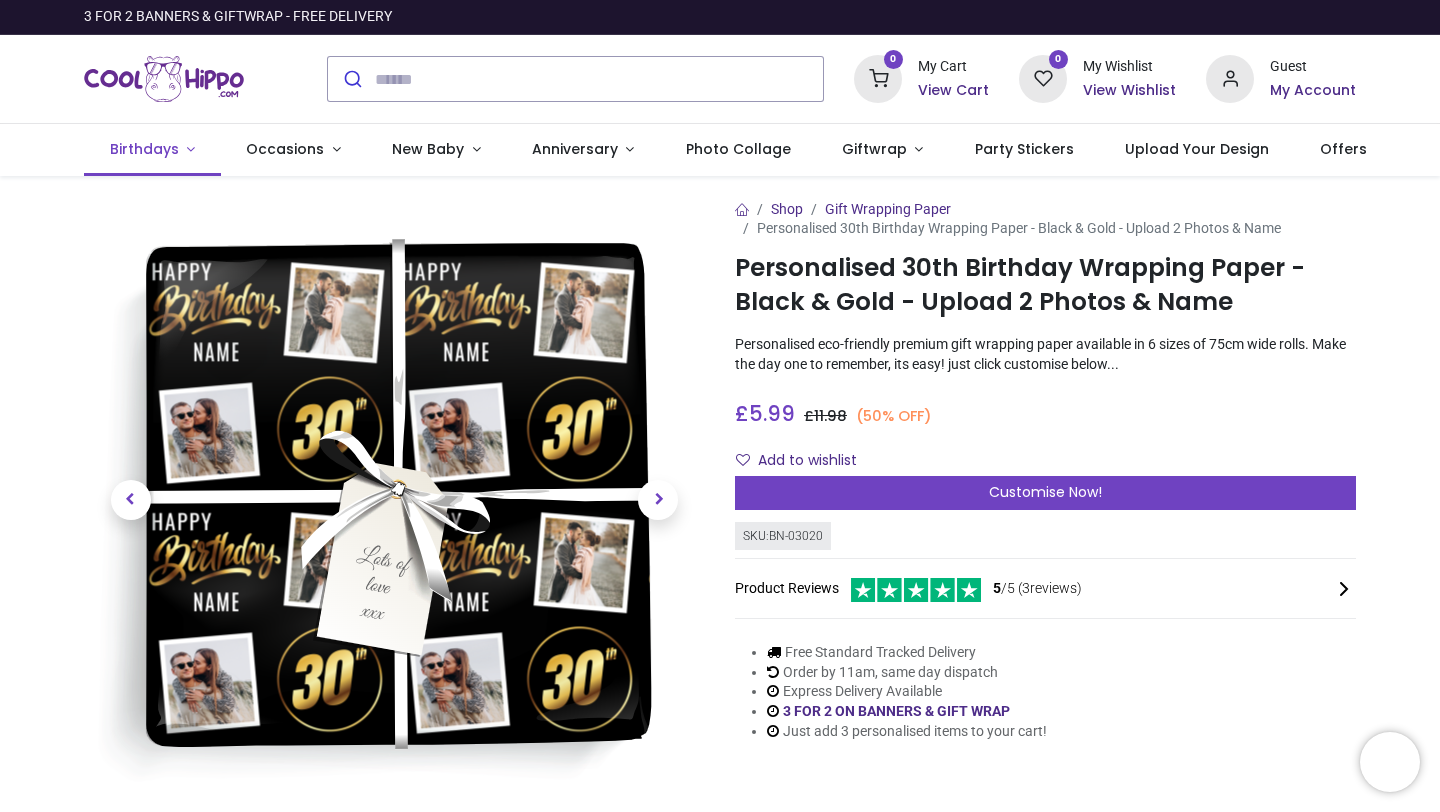 click on "Birthdays" at bounding box center (144, 149) 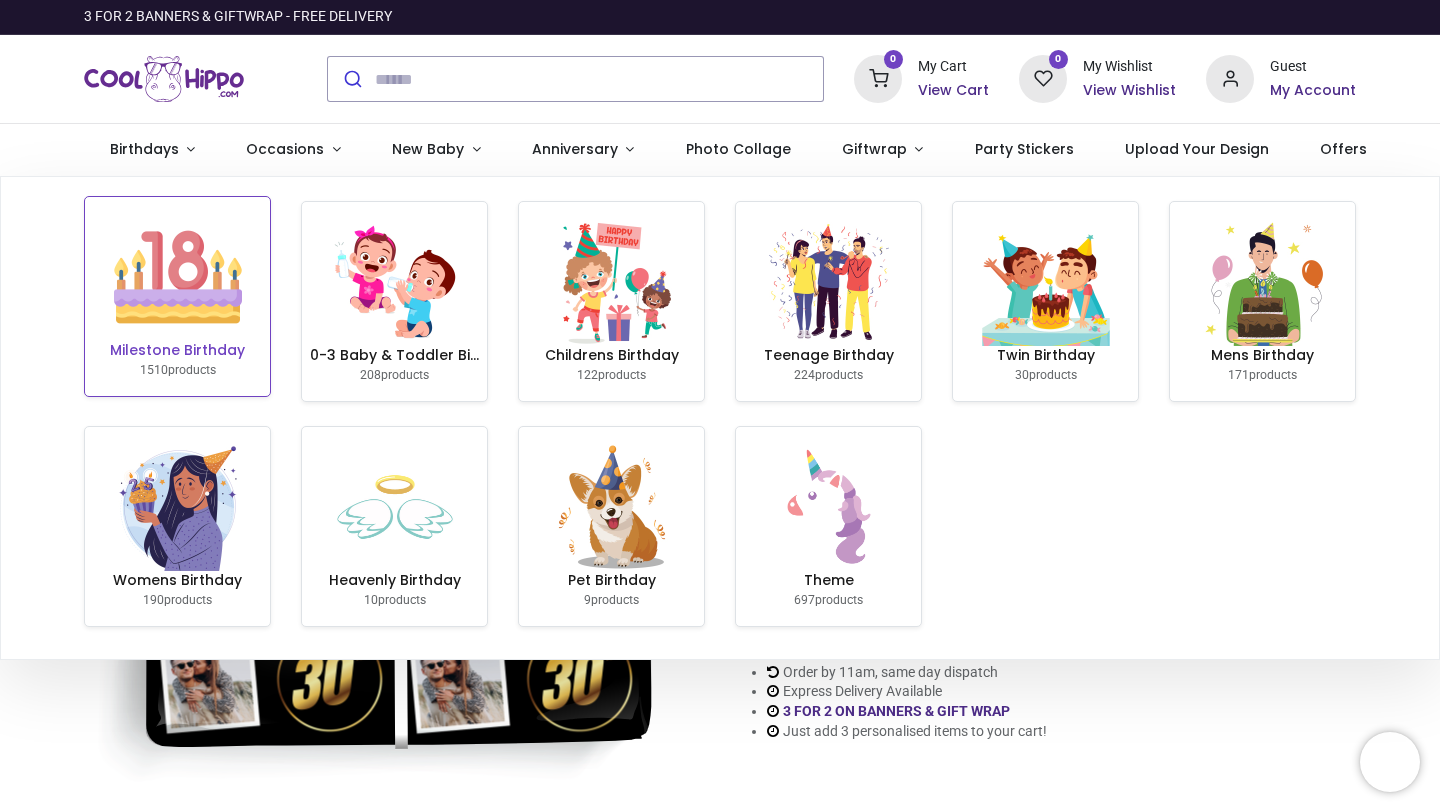 click at bounding box center (178, 277) 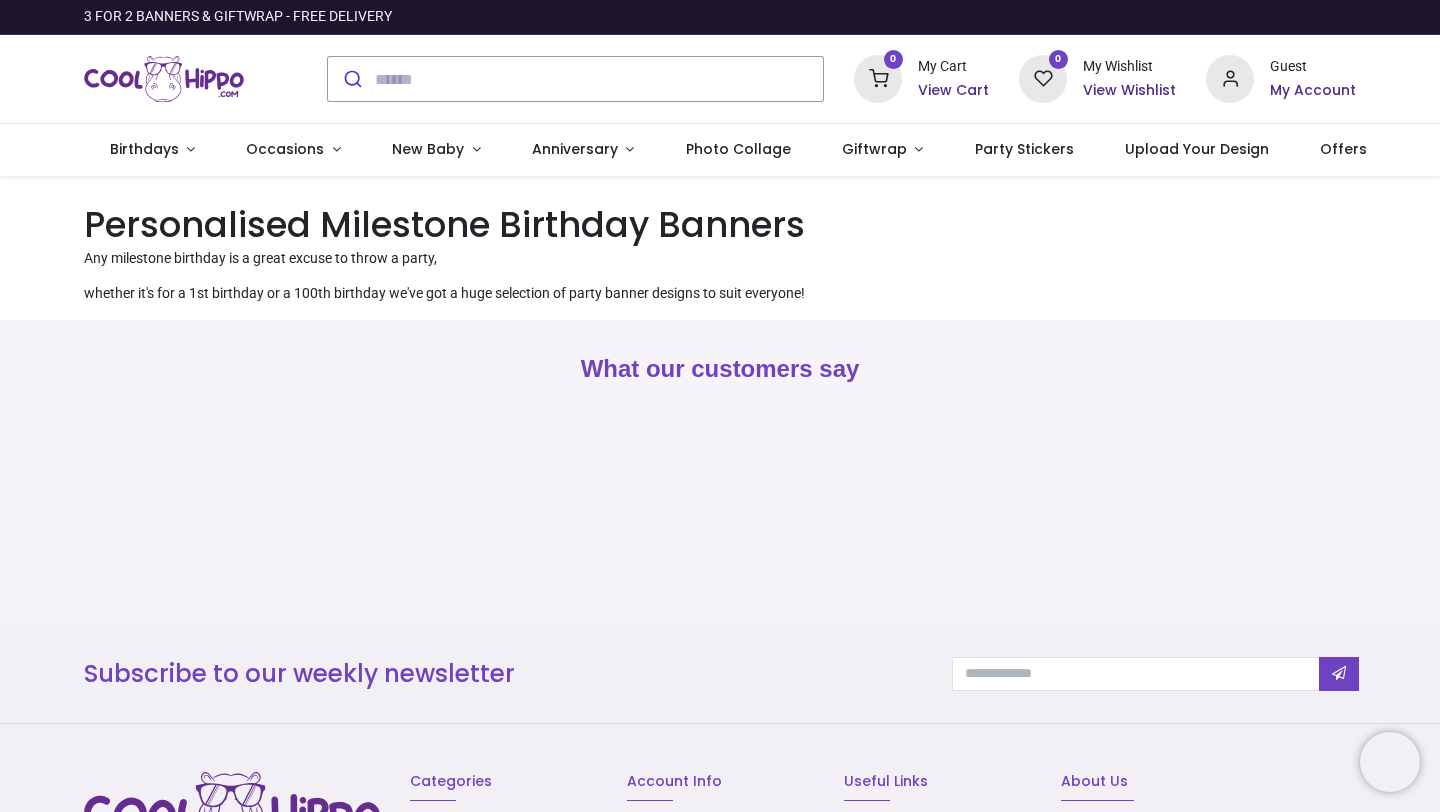scroll, scrollTop: 0, scrollLeft: 0, axis: both 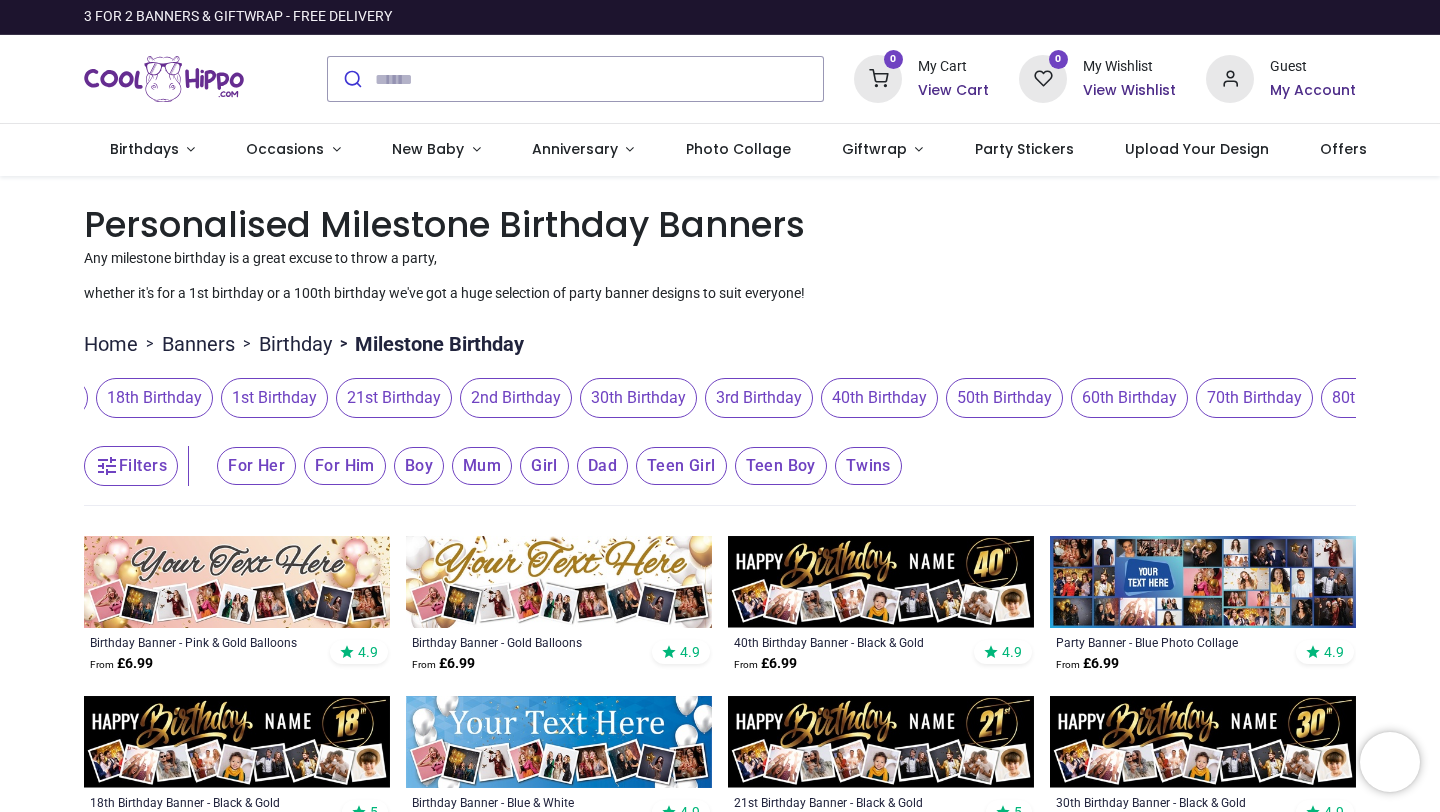 click on "30th Birthday" at bounding box center (638, 398) 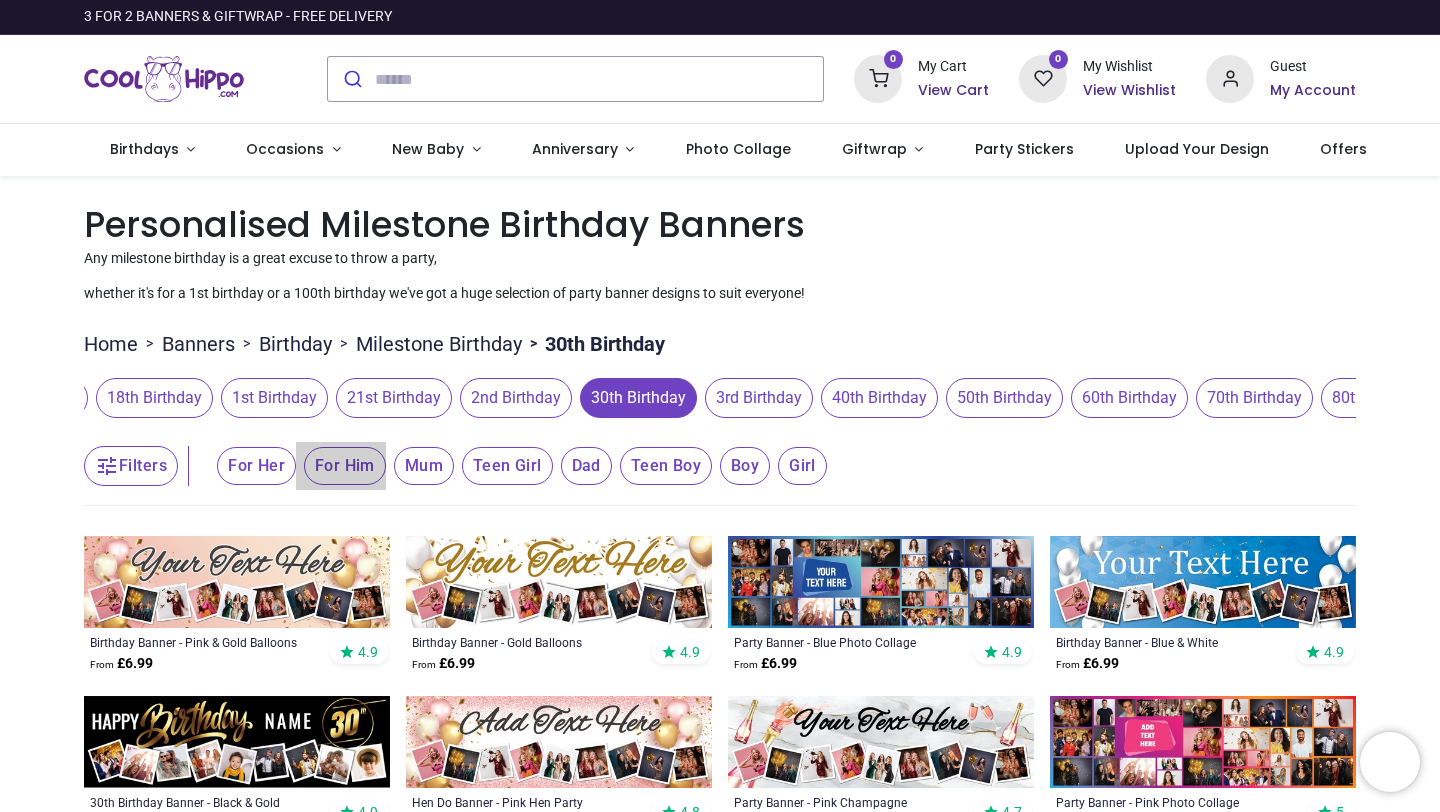 click on "For Him" at bounding box center [256, 466] 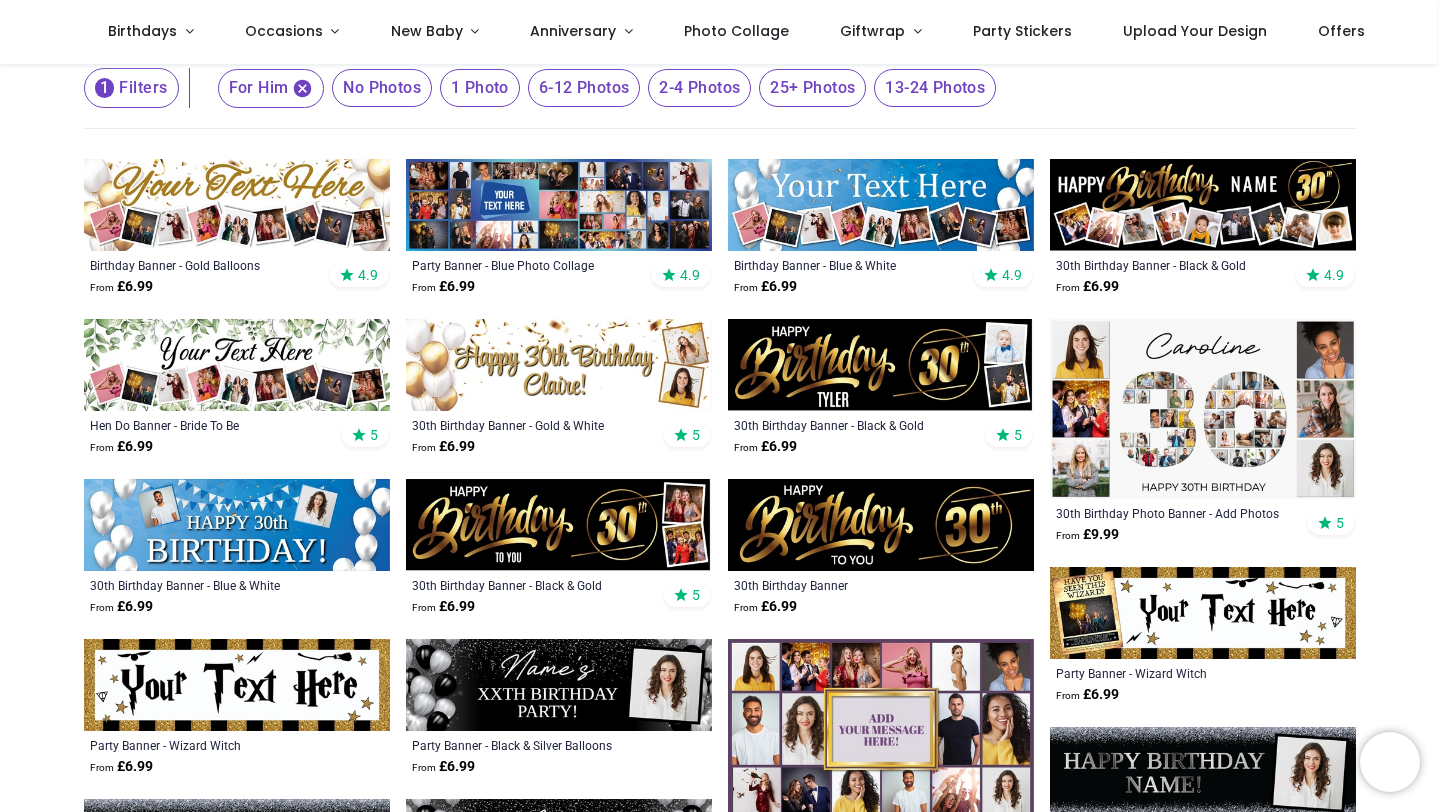 scroll, scrollTop: 307, scrollLeft: 0, axis: vertical 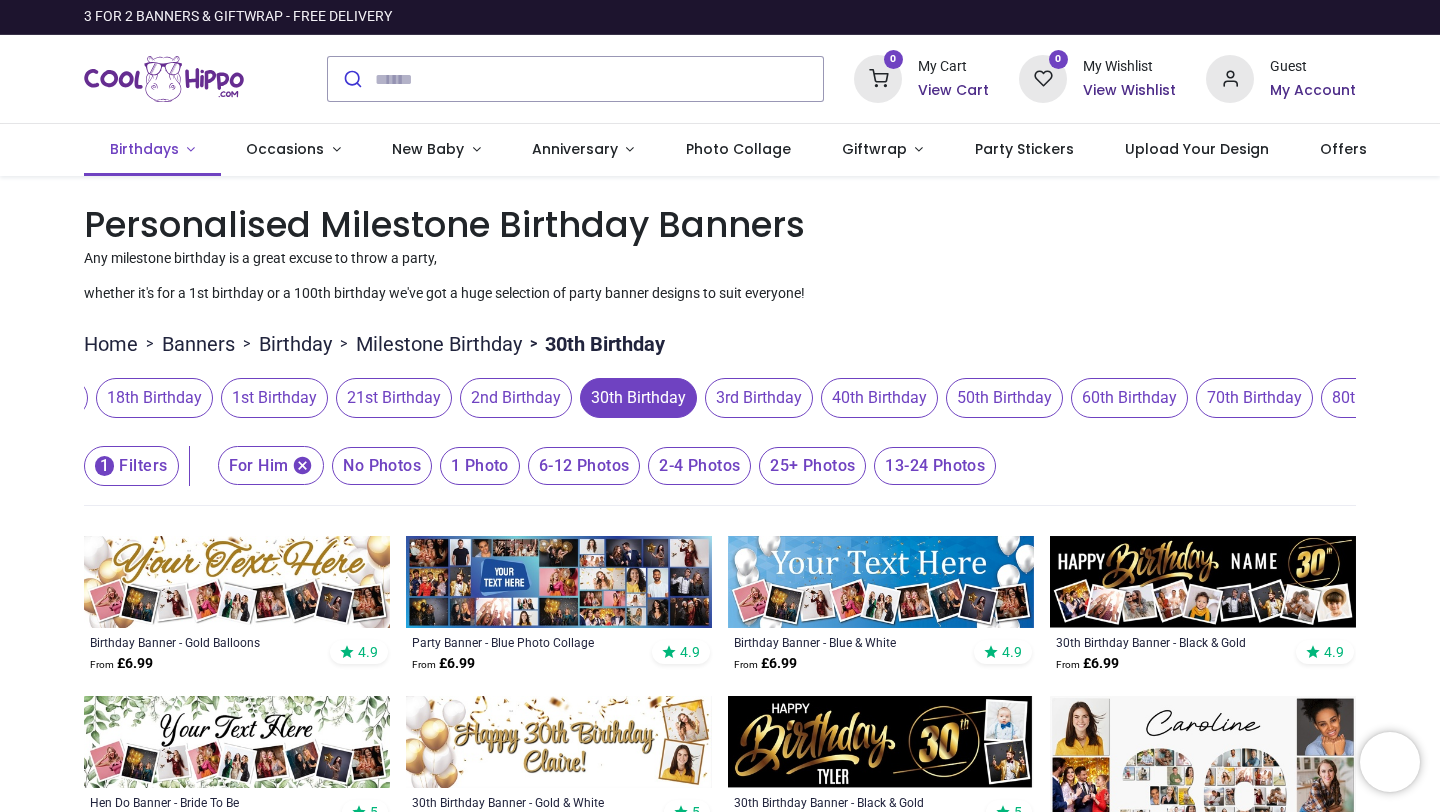 click on "Birthdays" at bounding box center [144, 149] 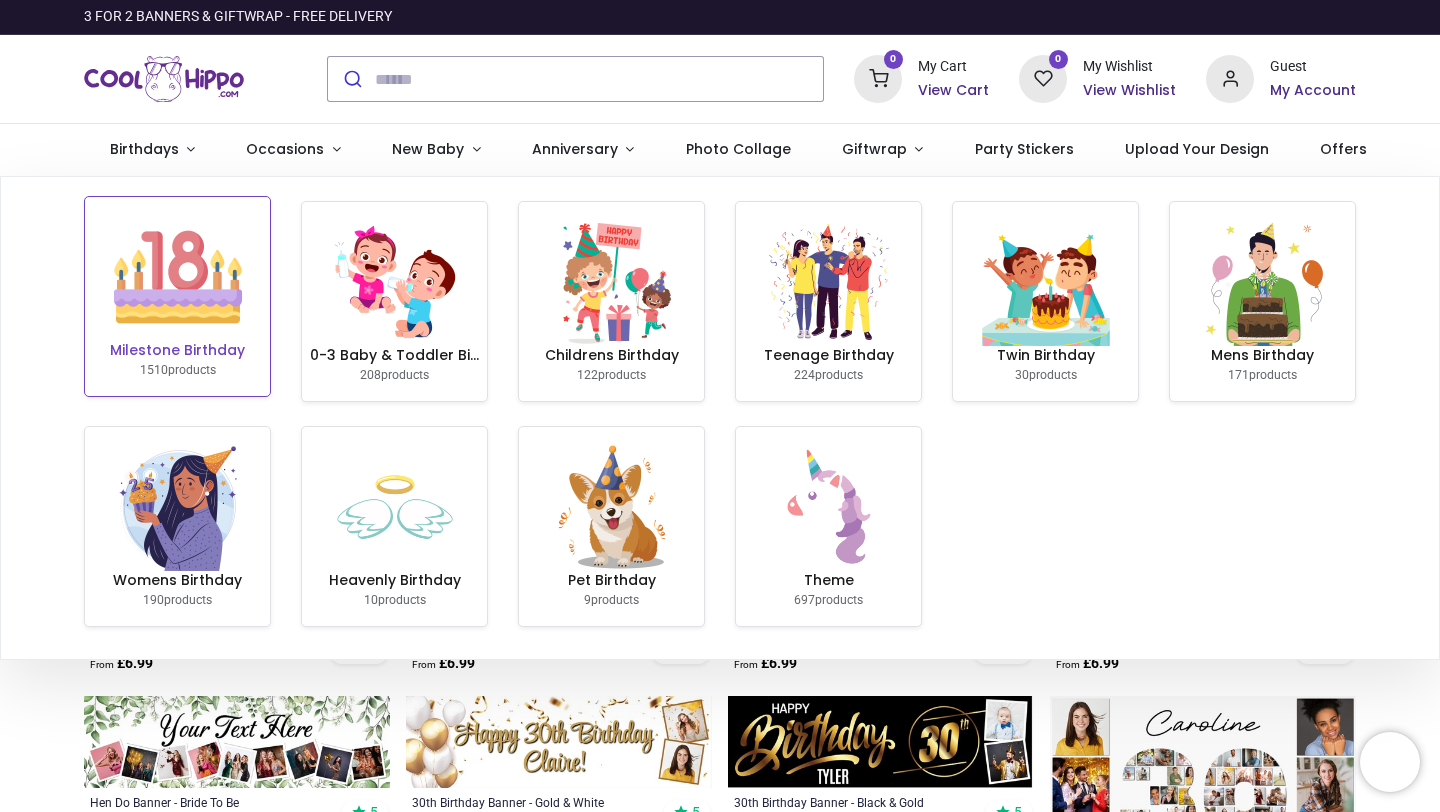 click at bounding box center (178, 277) 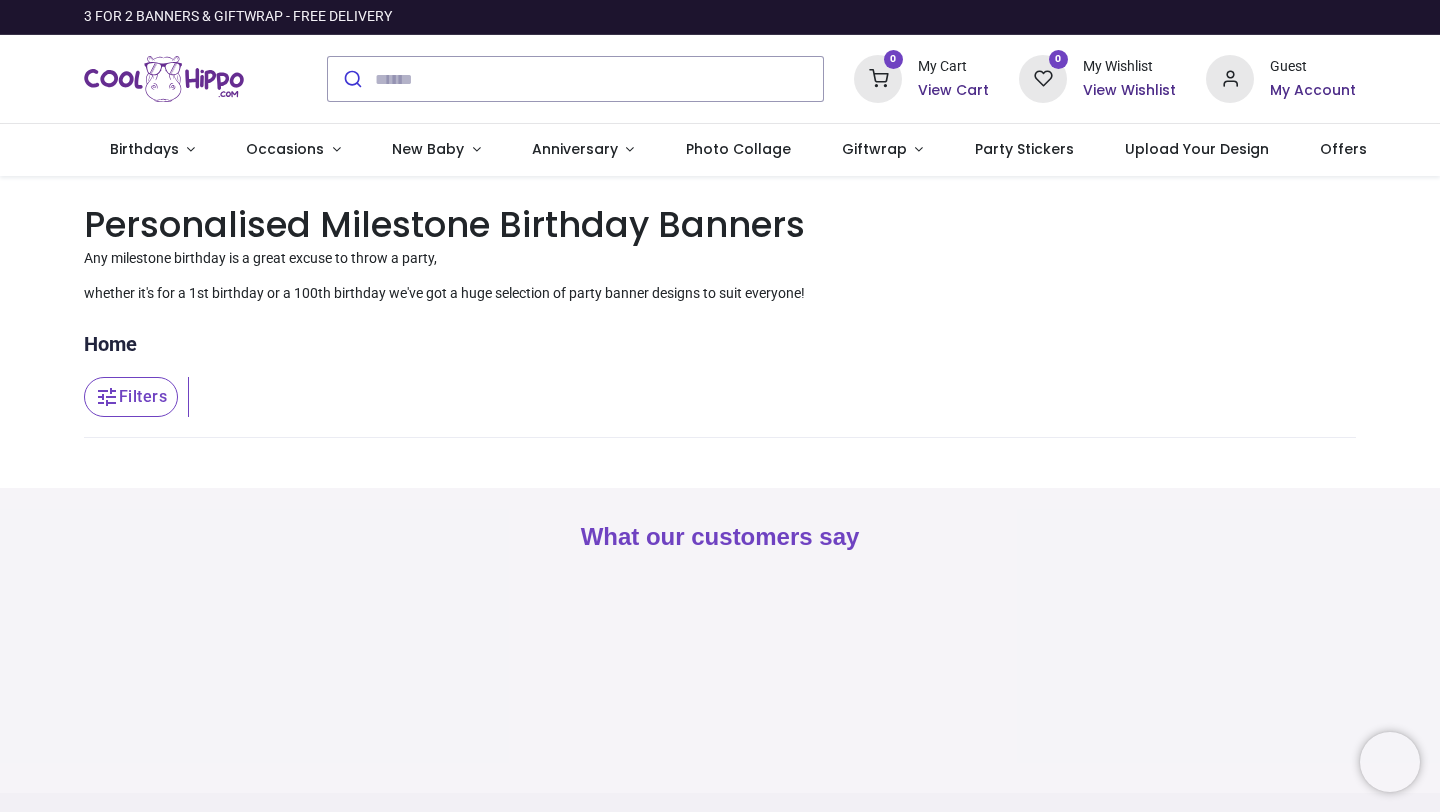 scroll, scrollTop: 0, scrollLeft: 0, axis: both 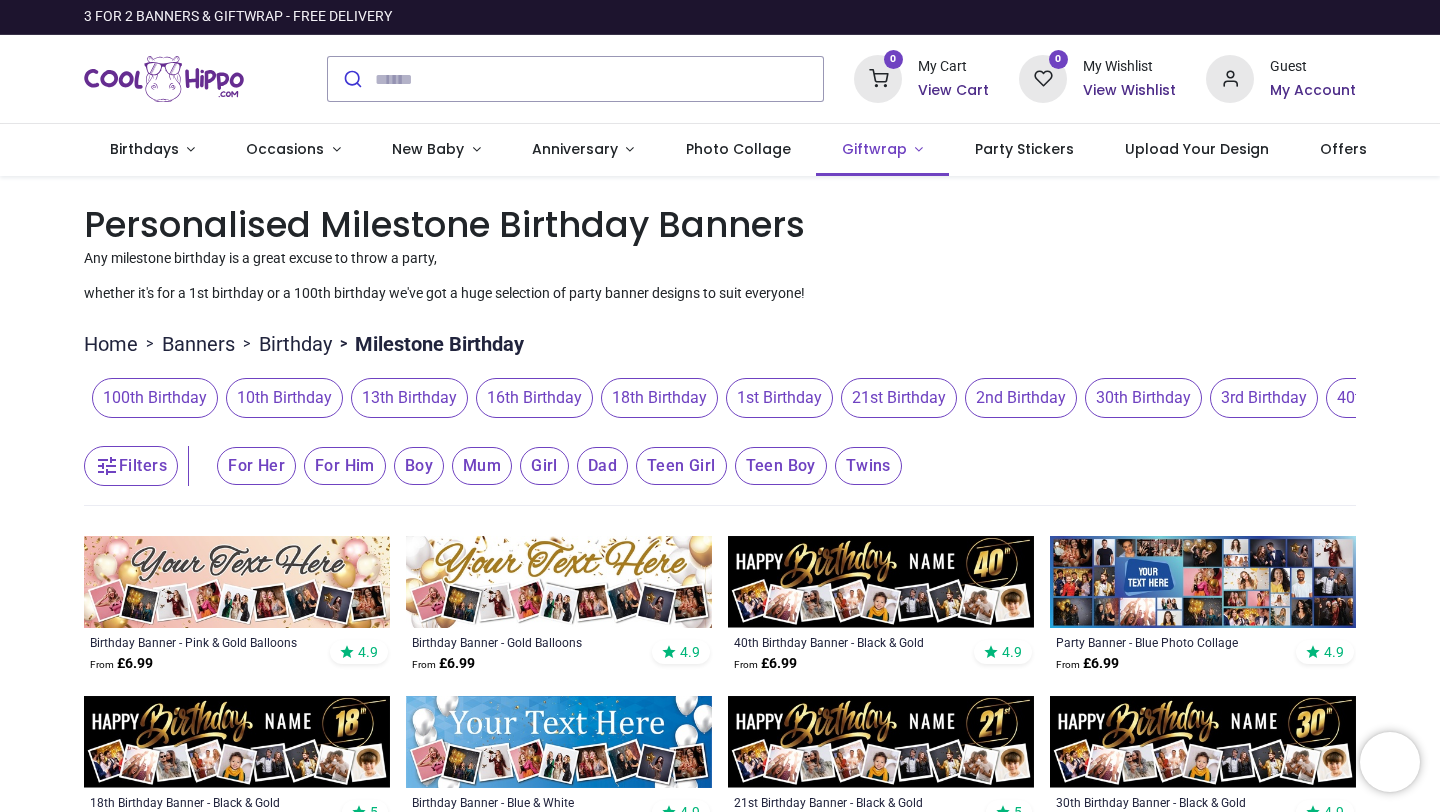 click on "Giftwrap" at bounding box center [874, 149] 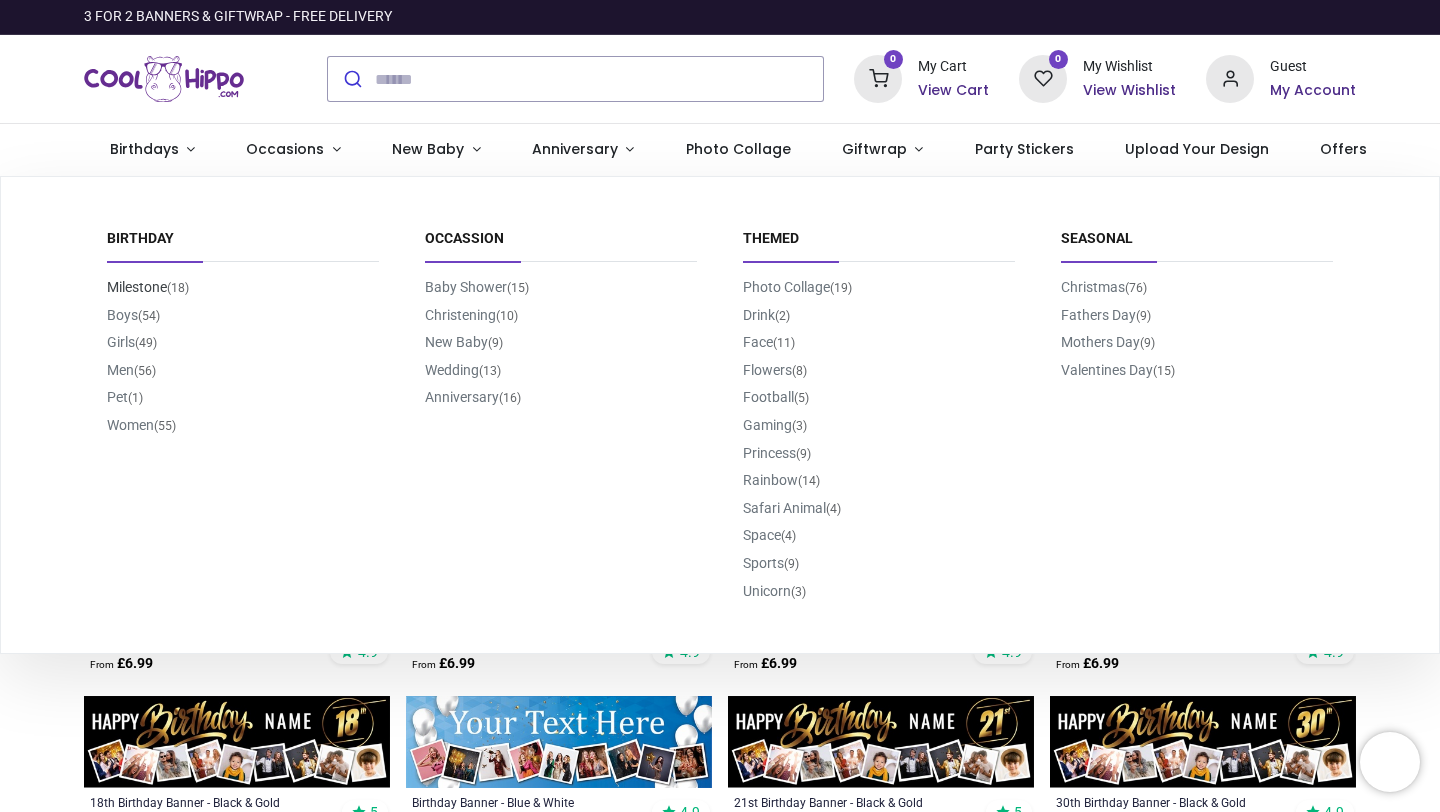 click on "Milestone
(18)" at bounding box center [148, 287] 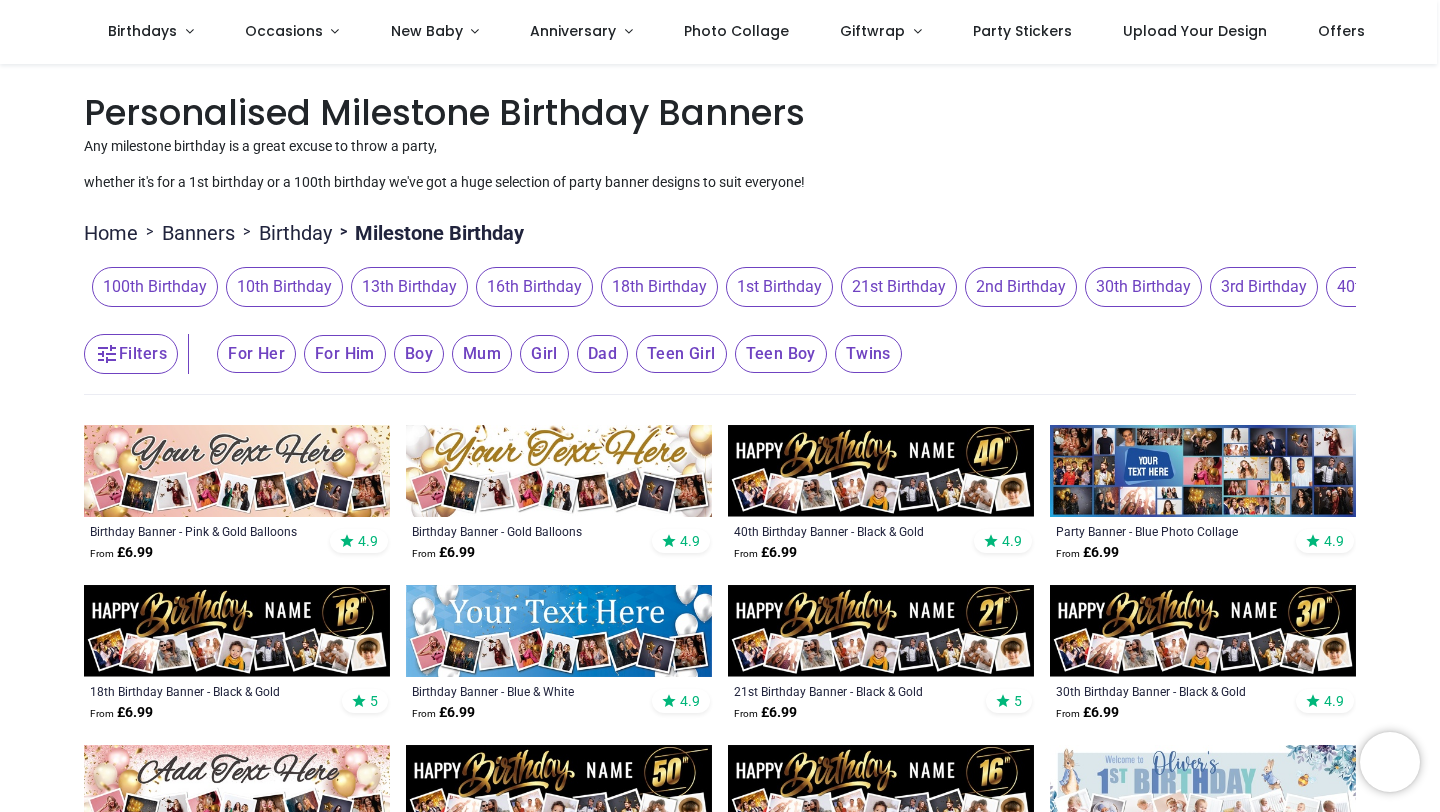 scroll, scrollTop: 1, scrollLeft: 0, axis: vertical 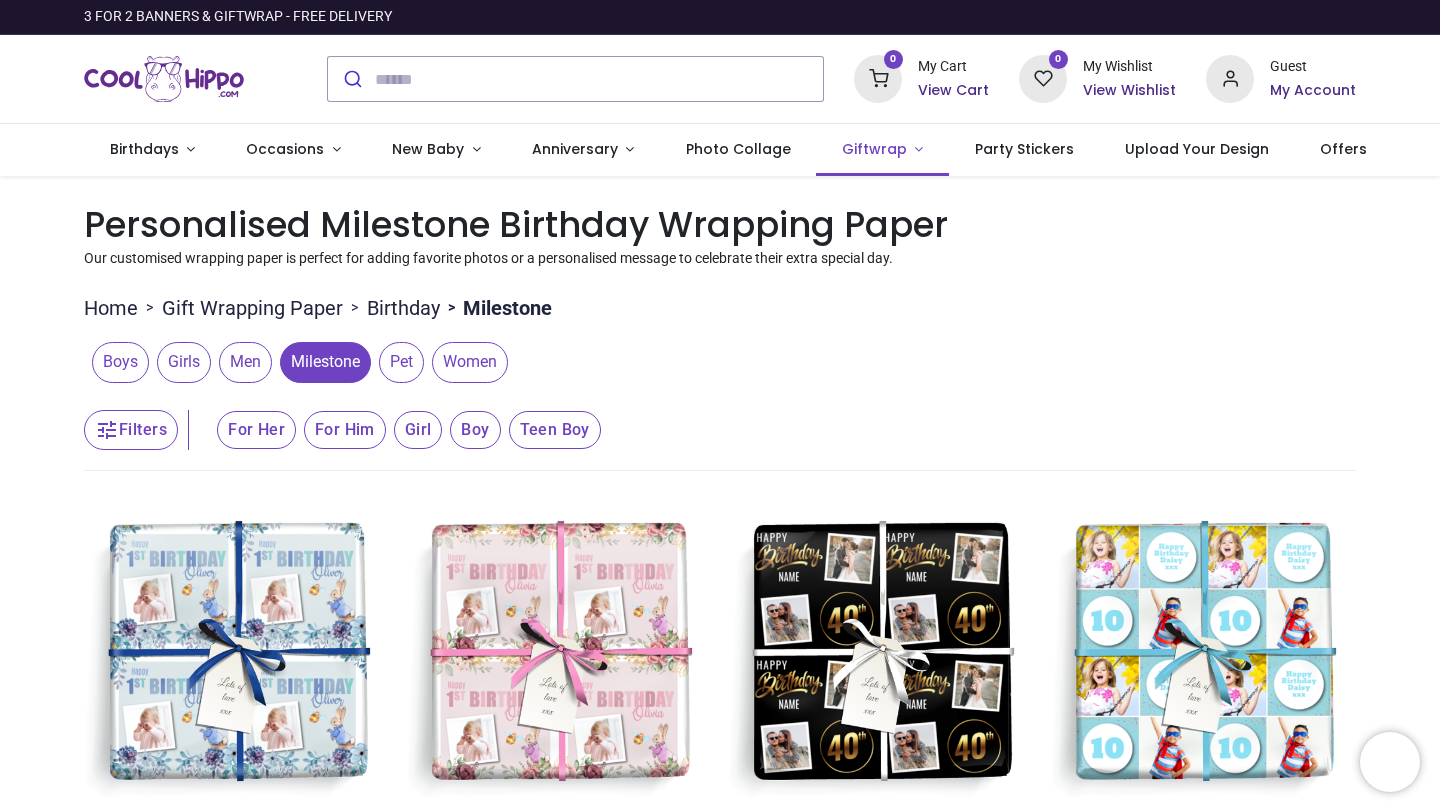click on "Giftwrap" at bounding box center (882, 150) 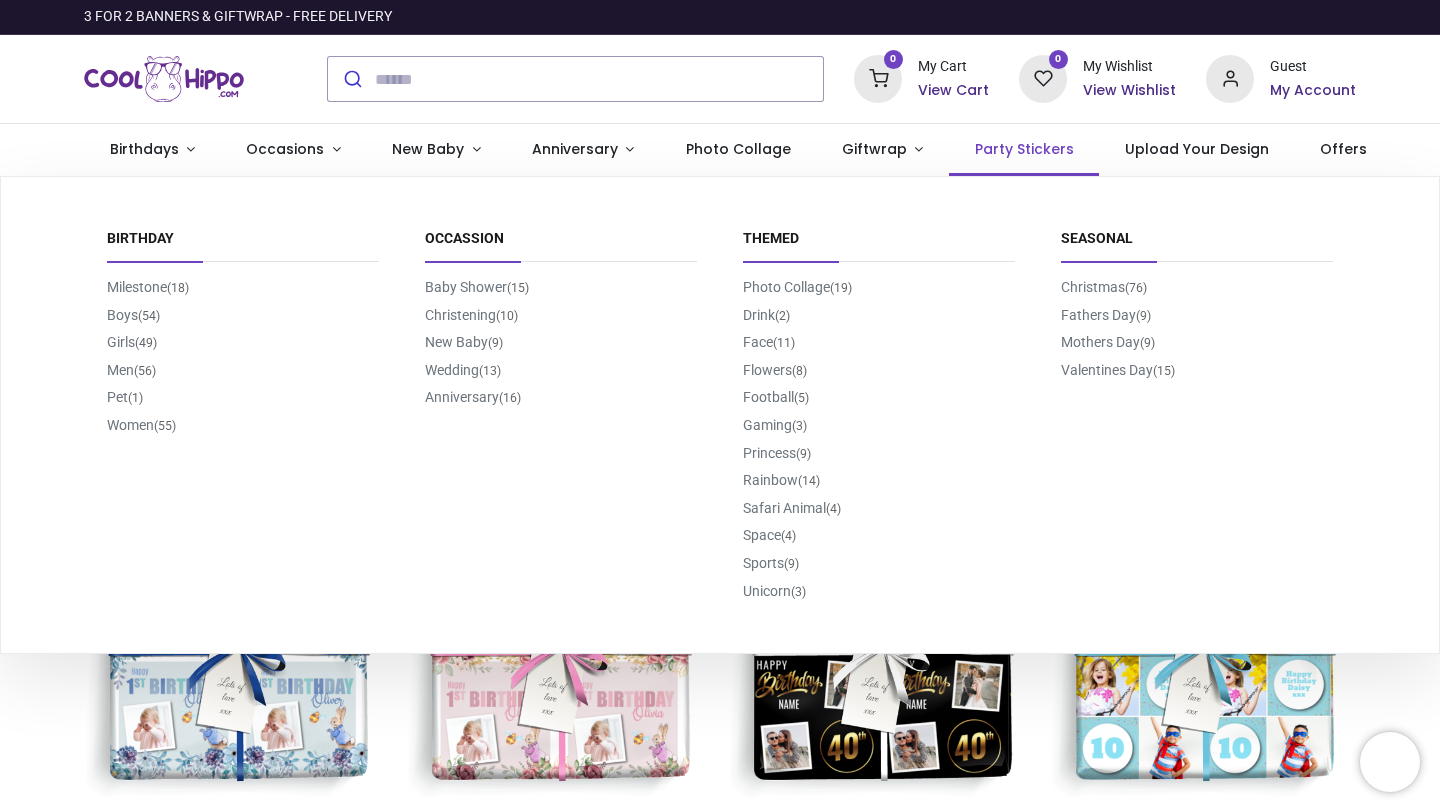 click on "Party Stickers" at bounding box center (1024, 150) 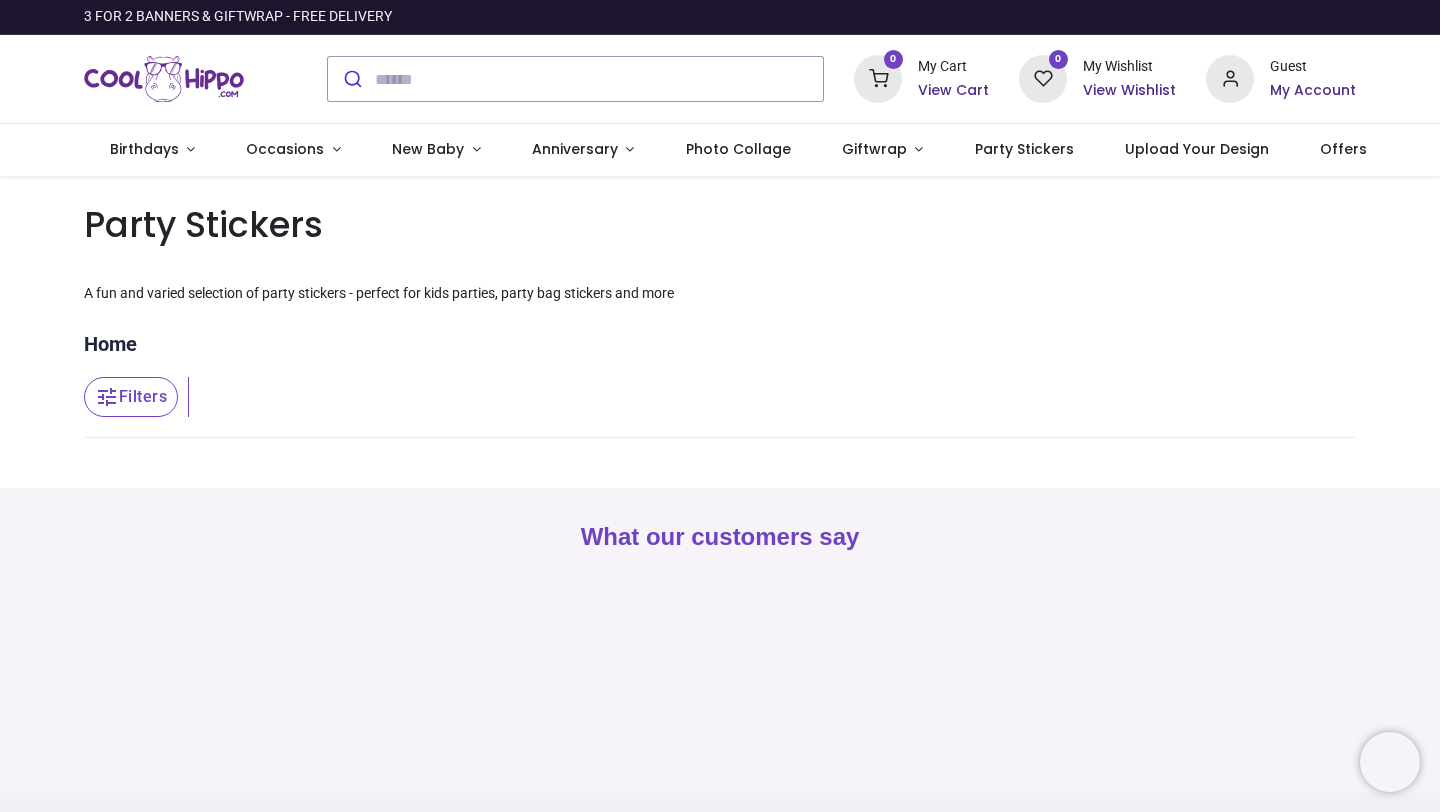 scroll, scrollTop: 0, scrollLeft: 0, axis: both 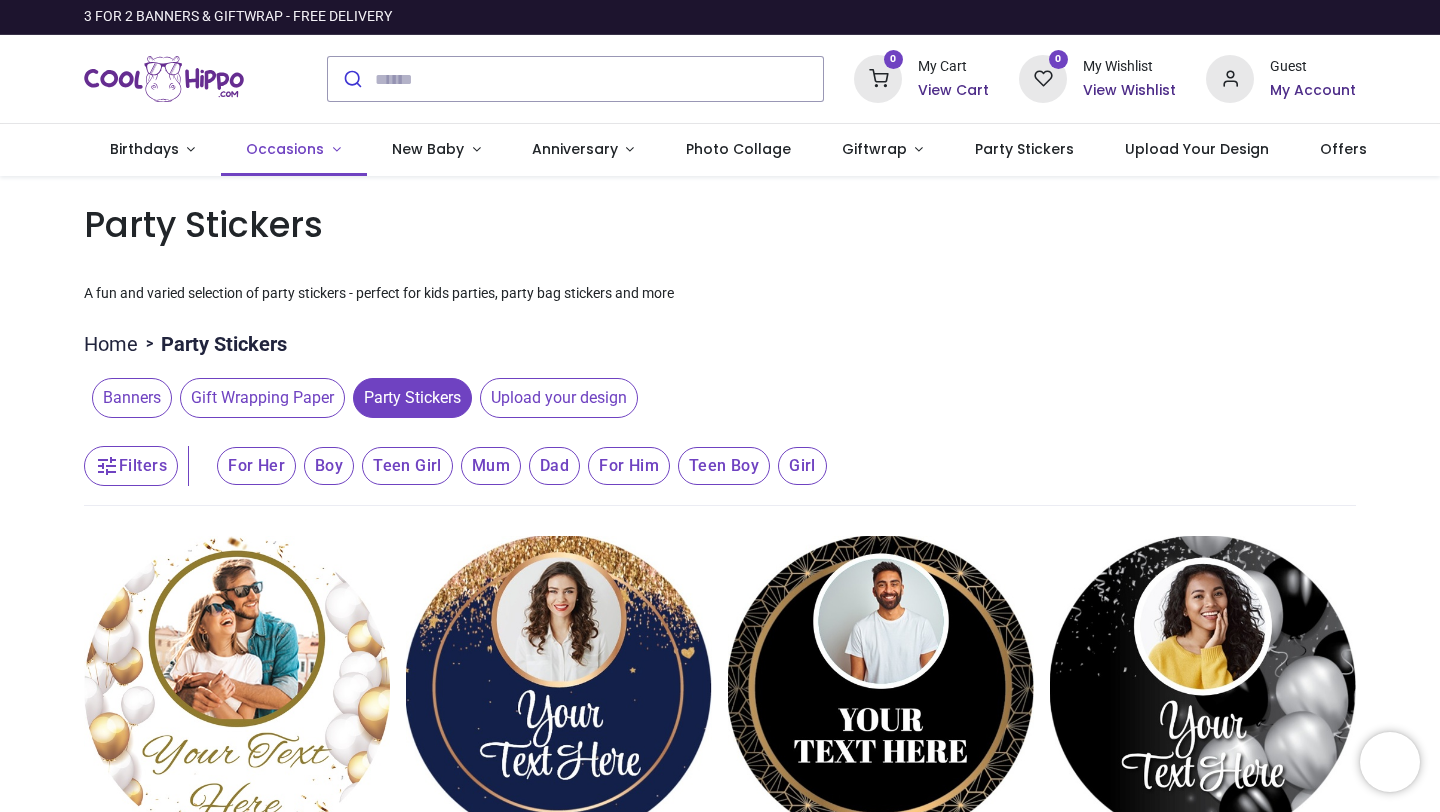 click on "Occasions" at bounding box center (285, 149) 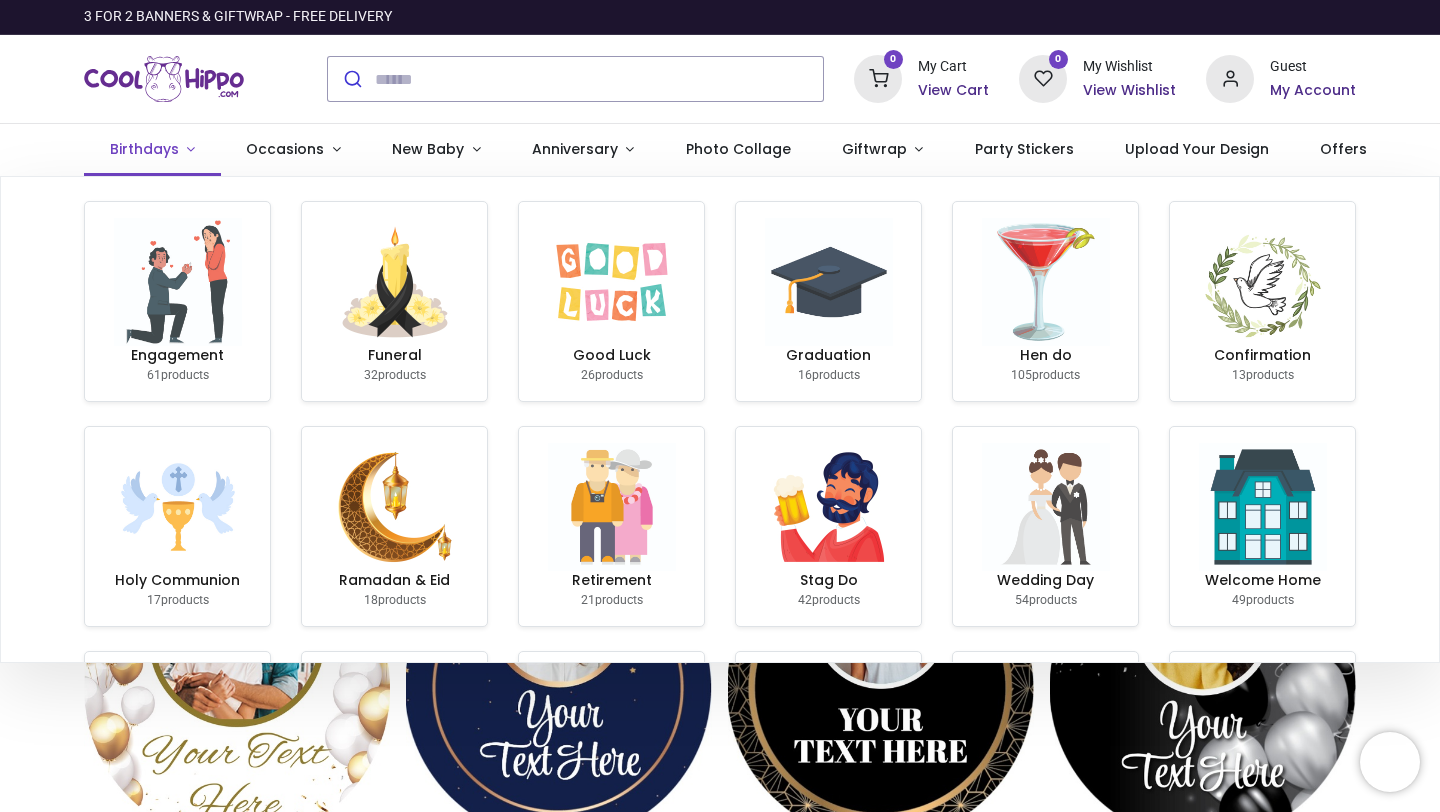 click on "Birthdays" at bounding box center (152, 150) 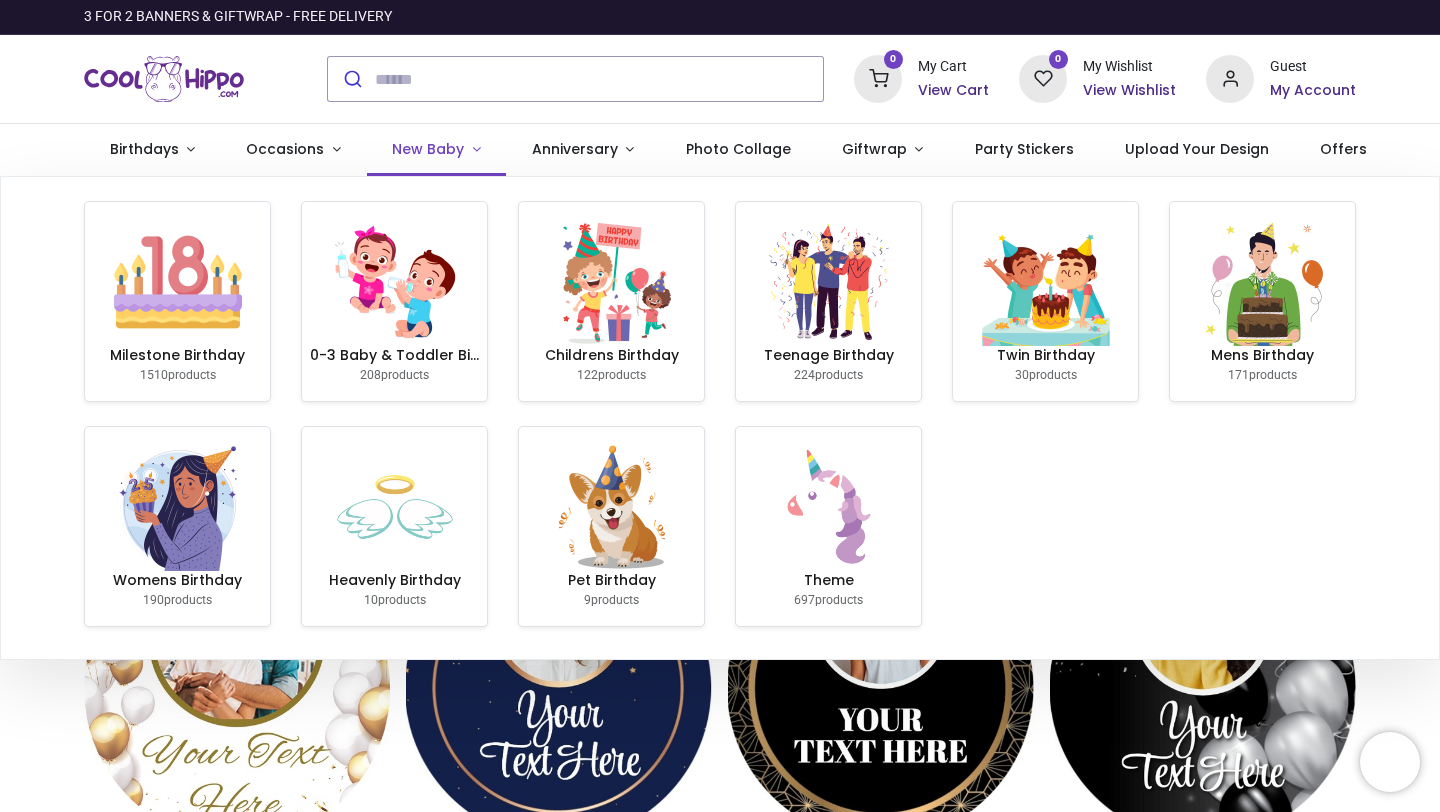 click on "New Baby" at bounding box center (428, 149) 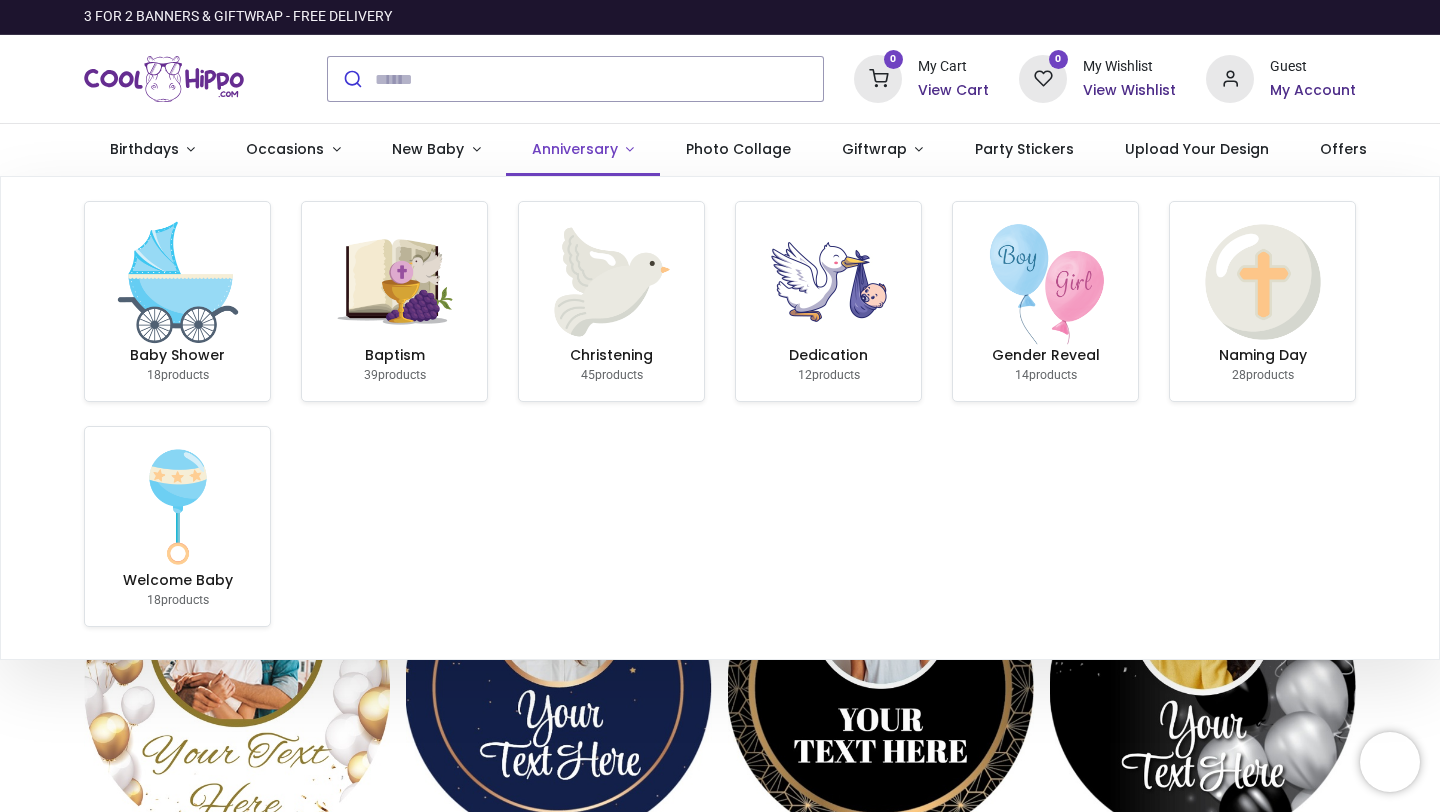 click on "Anniversary" at bounding box center [575, 149] 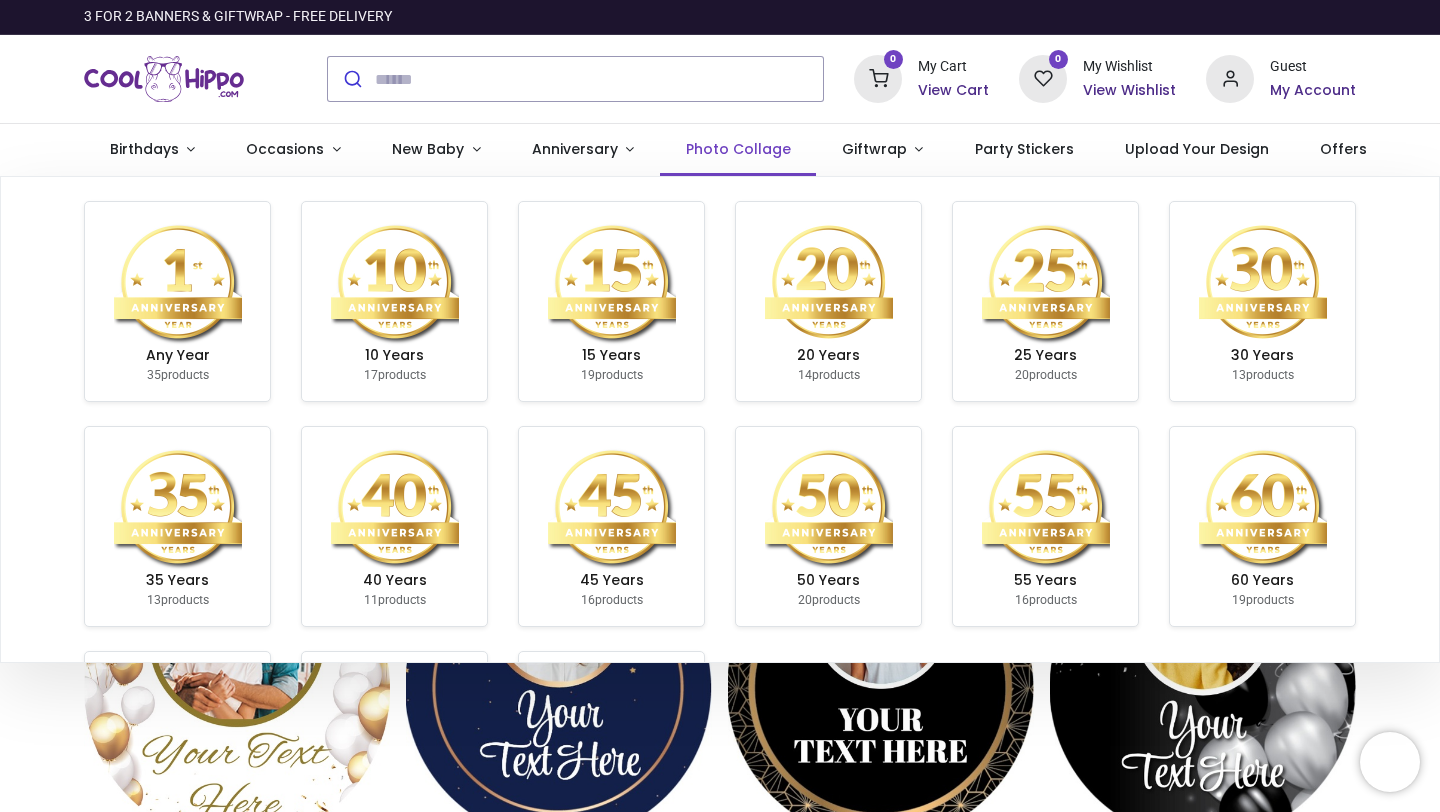 click on "Photo Collage" at bounding box center (738, 150) 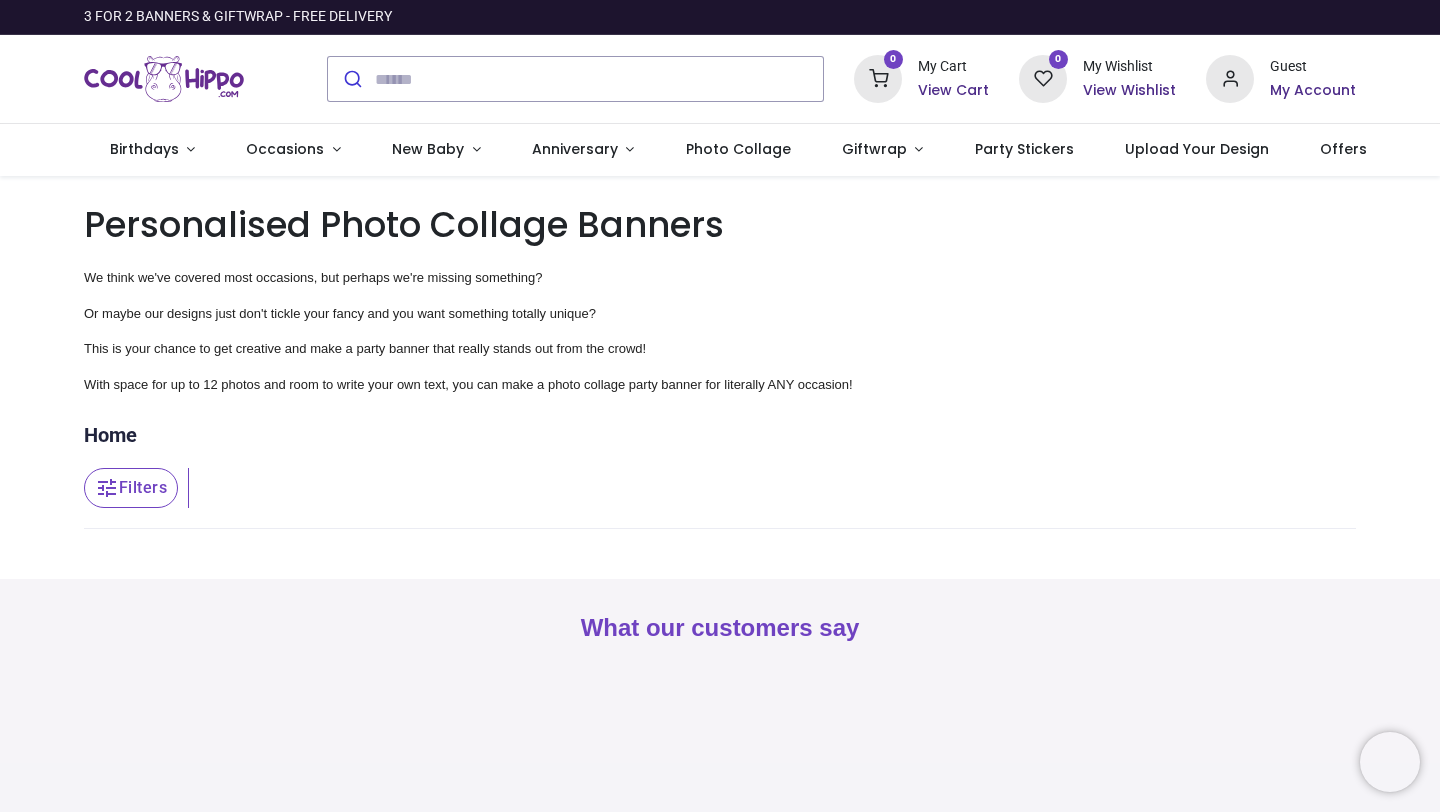 scroll, scrollTop: 0, scrollLeft: 0, axis: both 